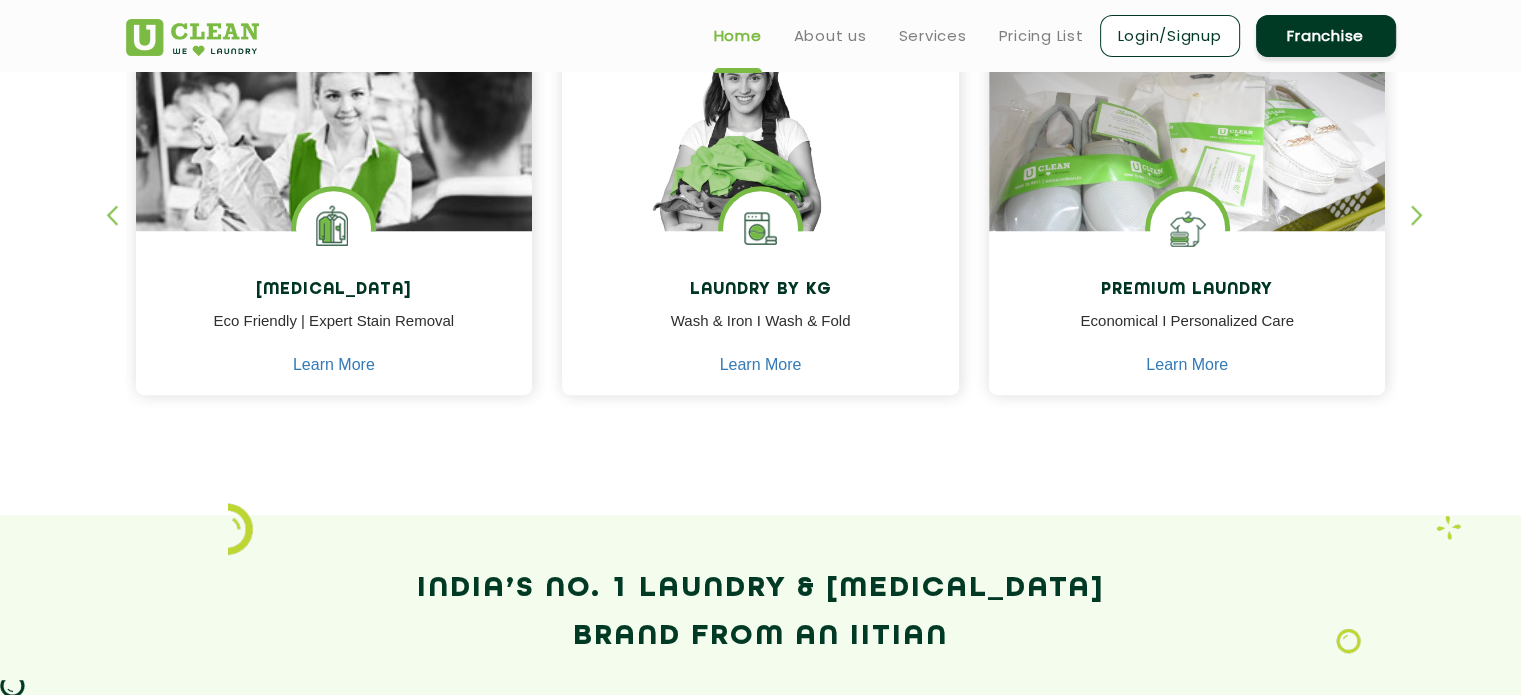 scroll, scrollTop: 923, scrollLeft: 0, axis: vertical 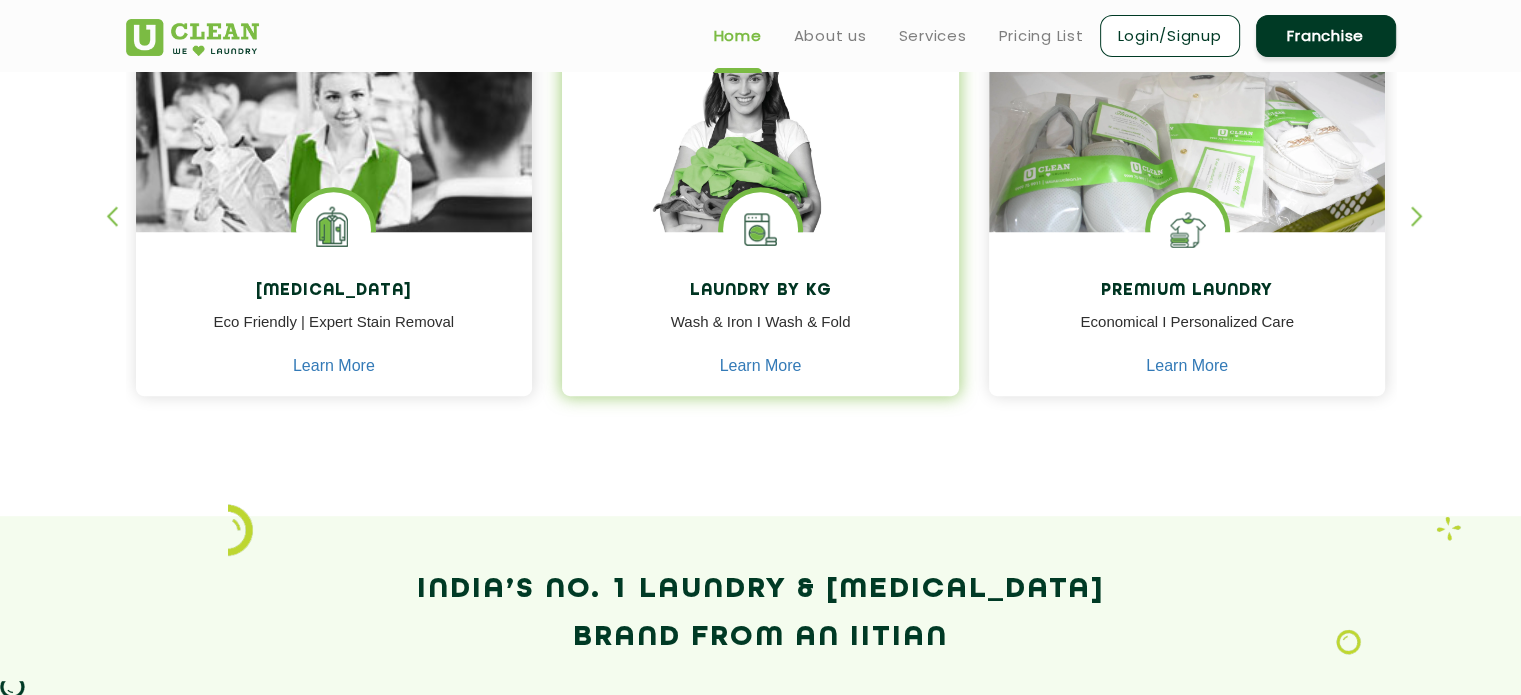 click on "Wash & Iron I Wash & Fold" at bounding box center (760, 333) 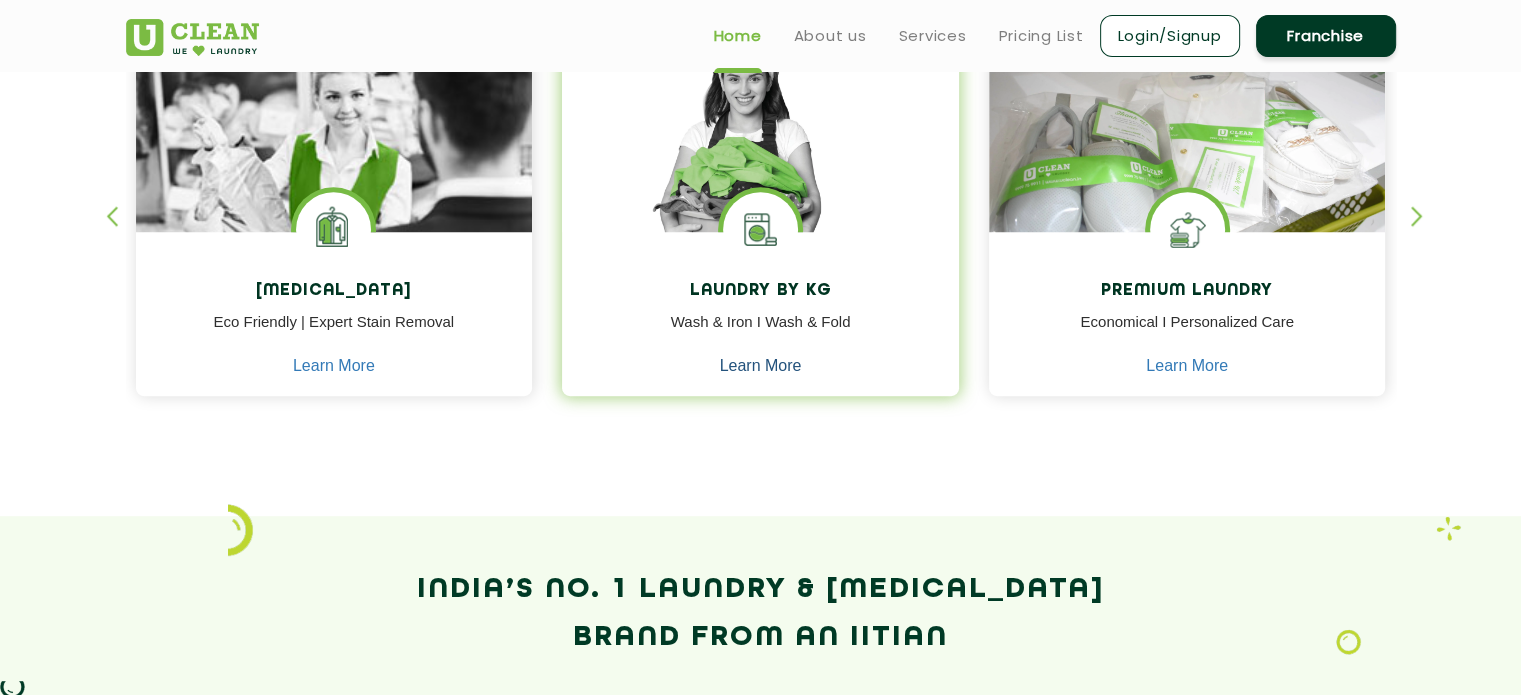 click on "Learn More" at bounding box center (761, 366) 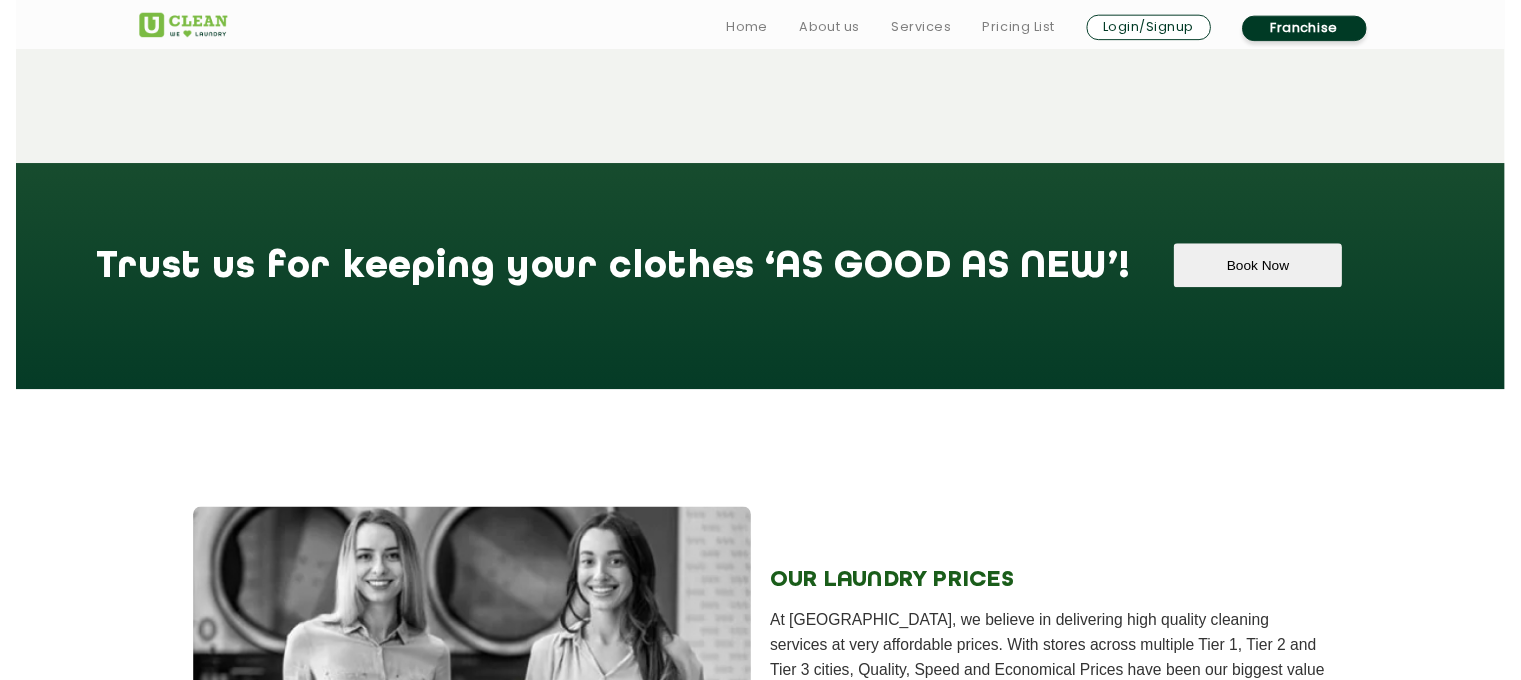 scroll, scrollTop: 2211, scrollLeft: 0, axis: vertical 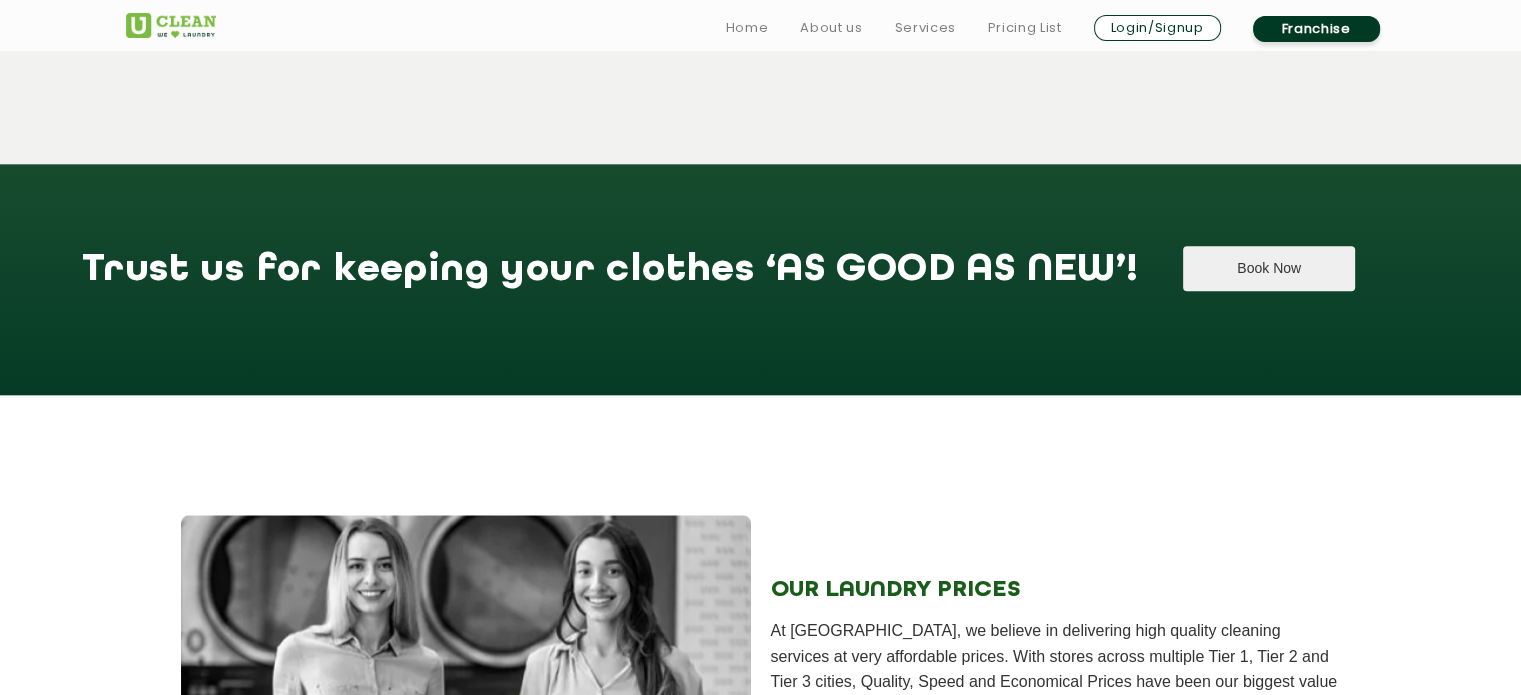 click on "Book Now" 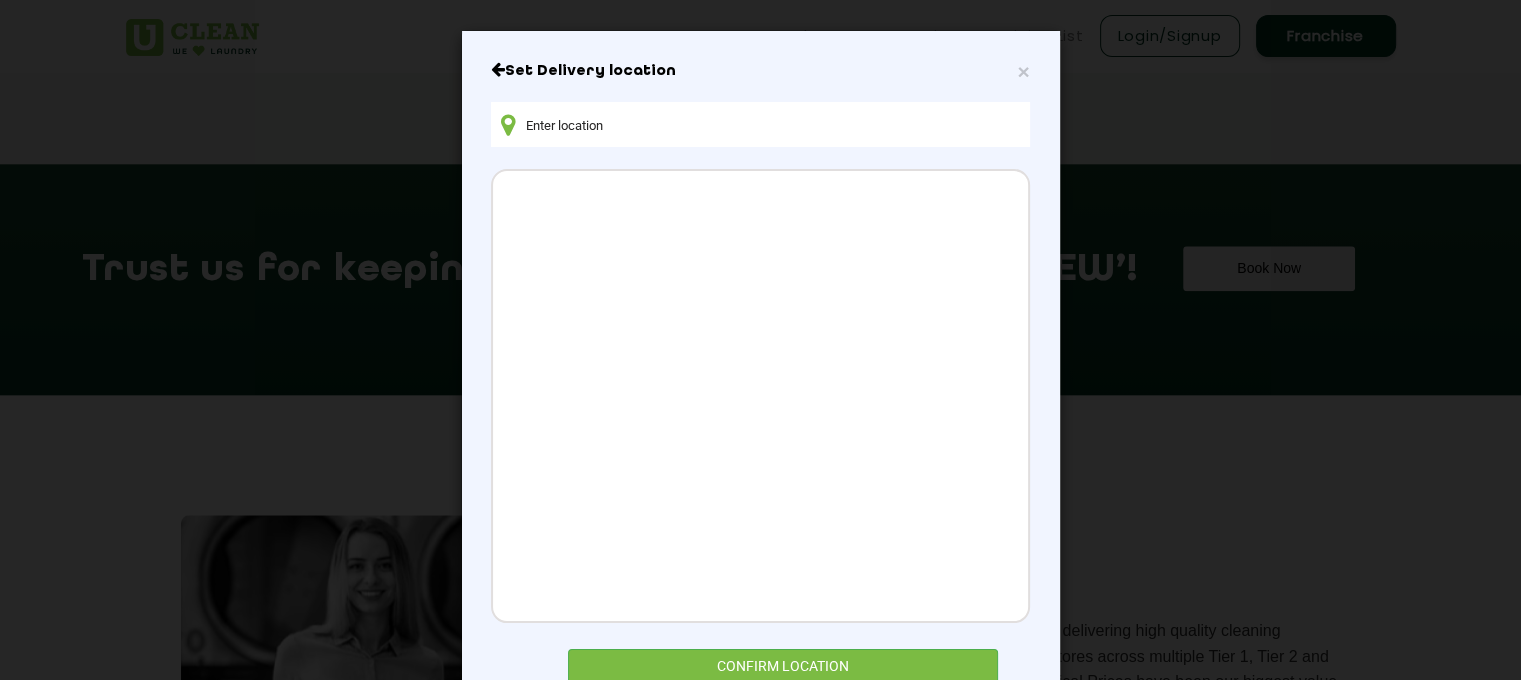 scroll, scrollTop: 72, scrollLeft: 0, axis: vertical 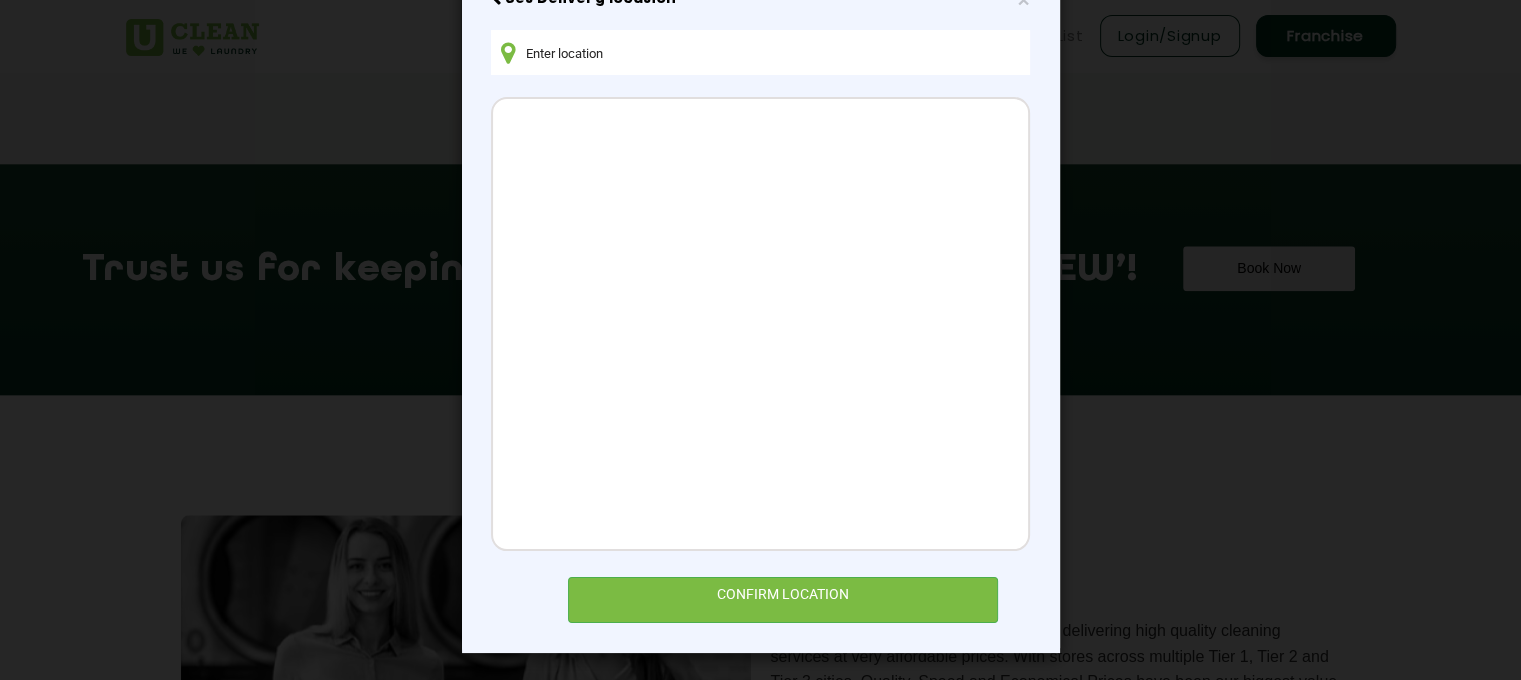 click at bounding box center (760, 52) 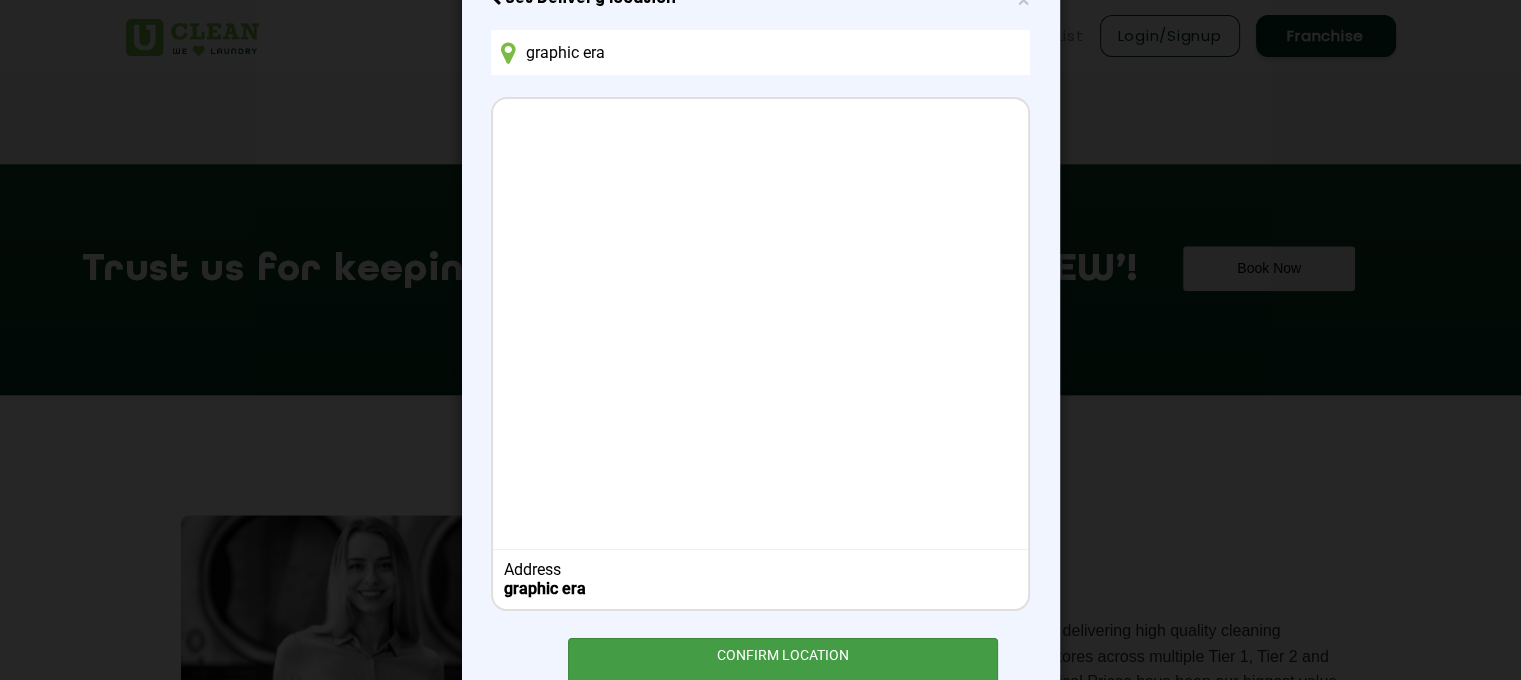 click on "CONFIRM LOCATION" at bounding box center [783, 660] 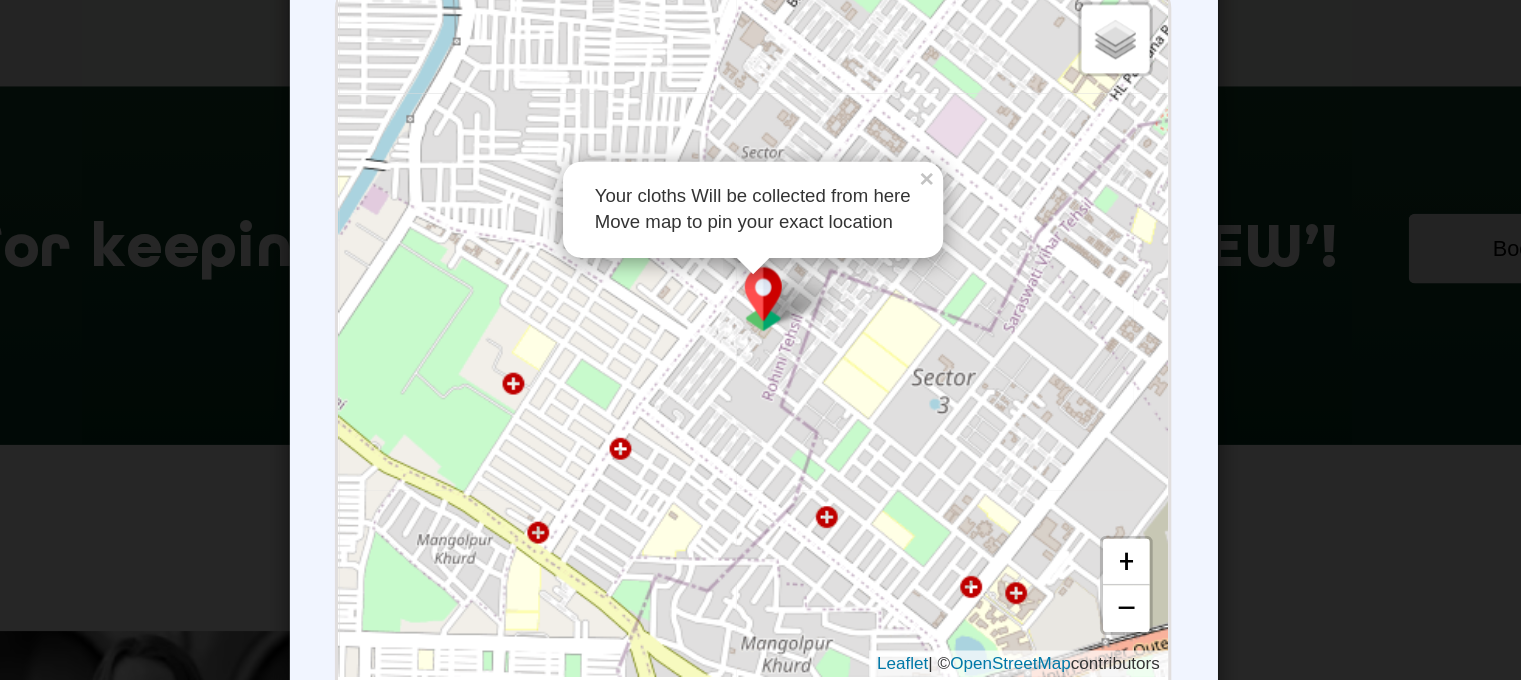 scroll, scrollTop: 2211, scrollLeft: 0, axis: vertical 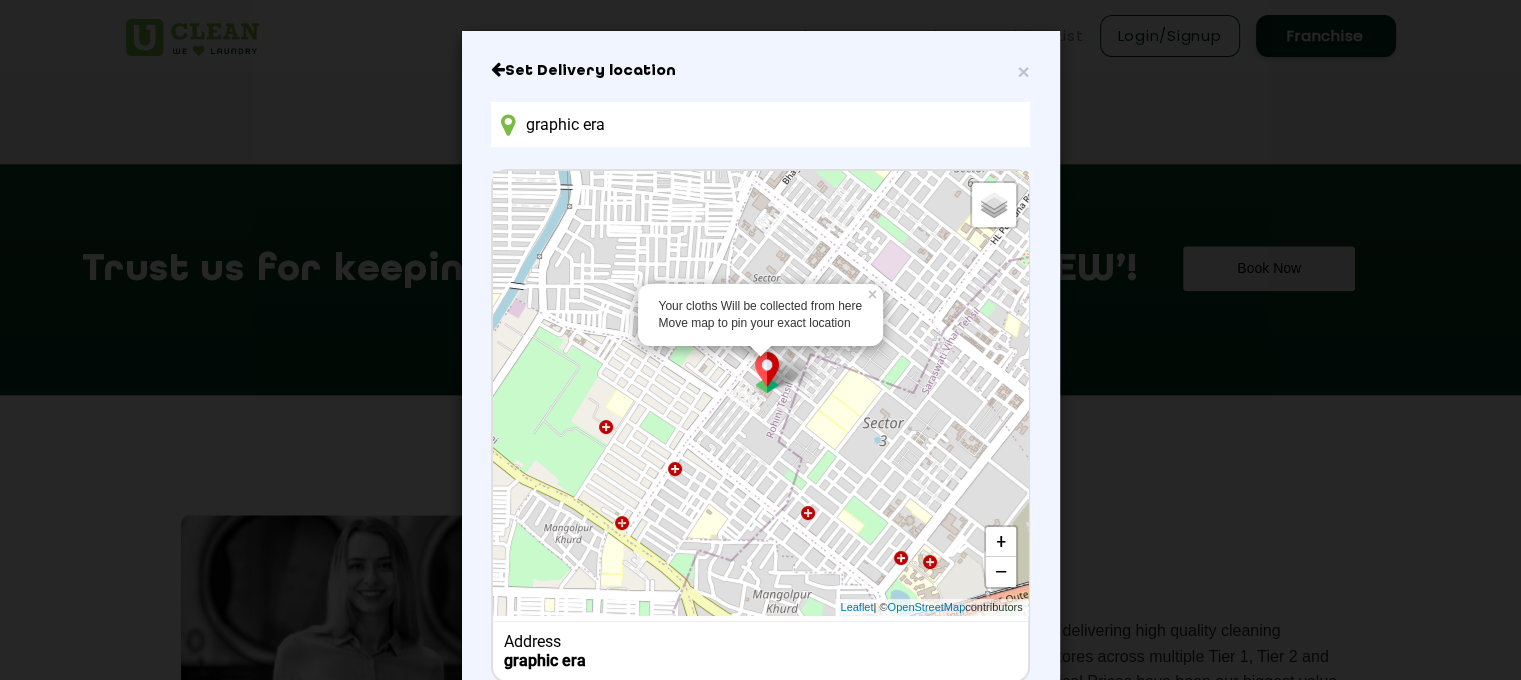 click on "graphic era" at bounding box center (760, 124) 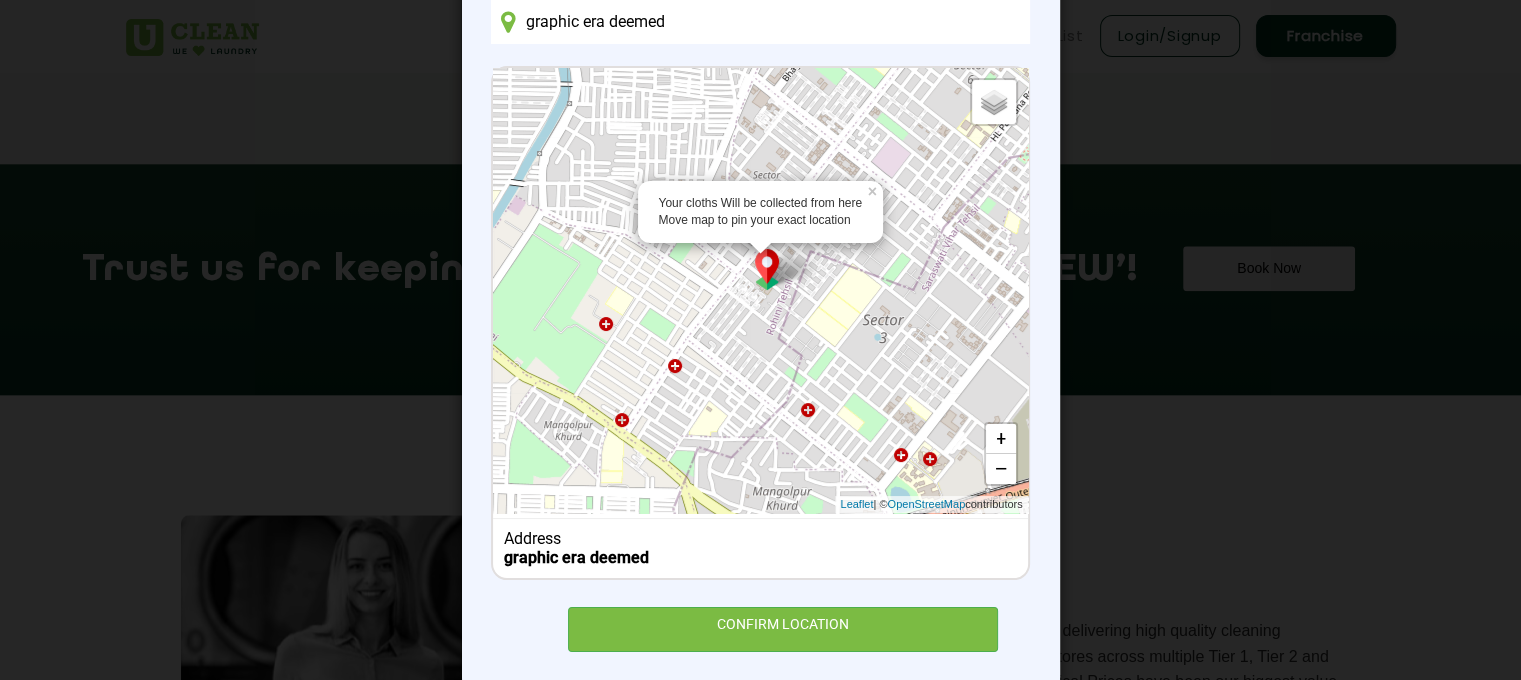 scroll, scrollTop: 132, scrollLeft: 0, axis: vertical 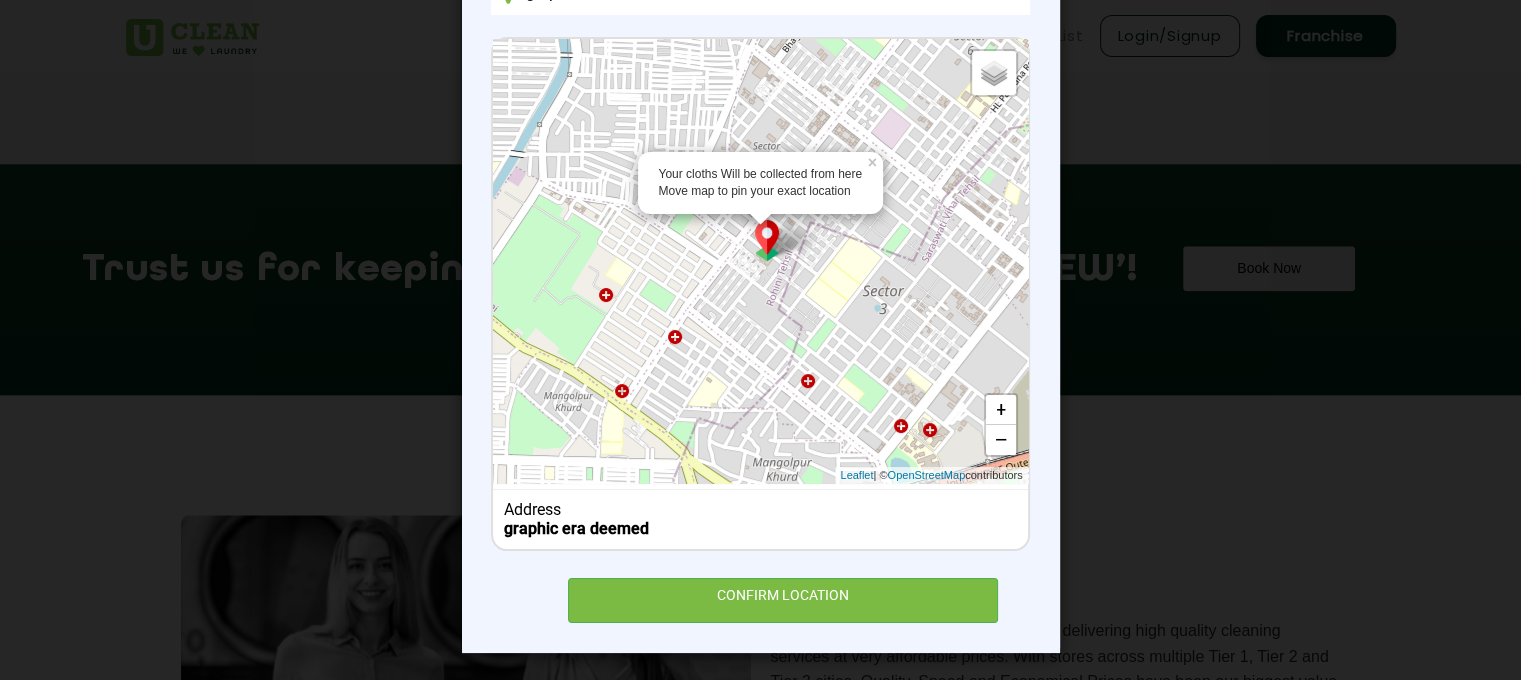 click on "Set Delivery location  graphic era deemed Your cloths Will be collected from here  Move map to pin your exact location ×  Default   Satellite + − Leaflet  | ©  OpenStreetMap  contributors  Address  graphic era deemed CONFIRM LOCATION" at bounding box center [760, 276] 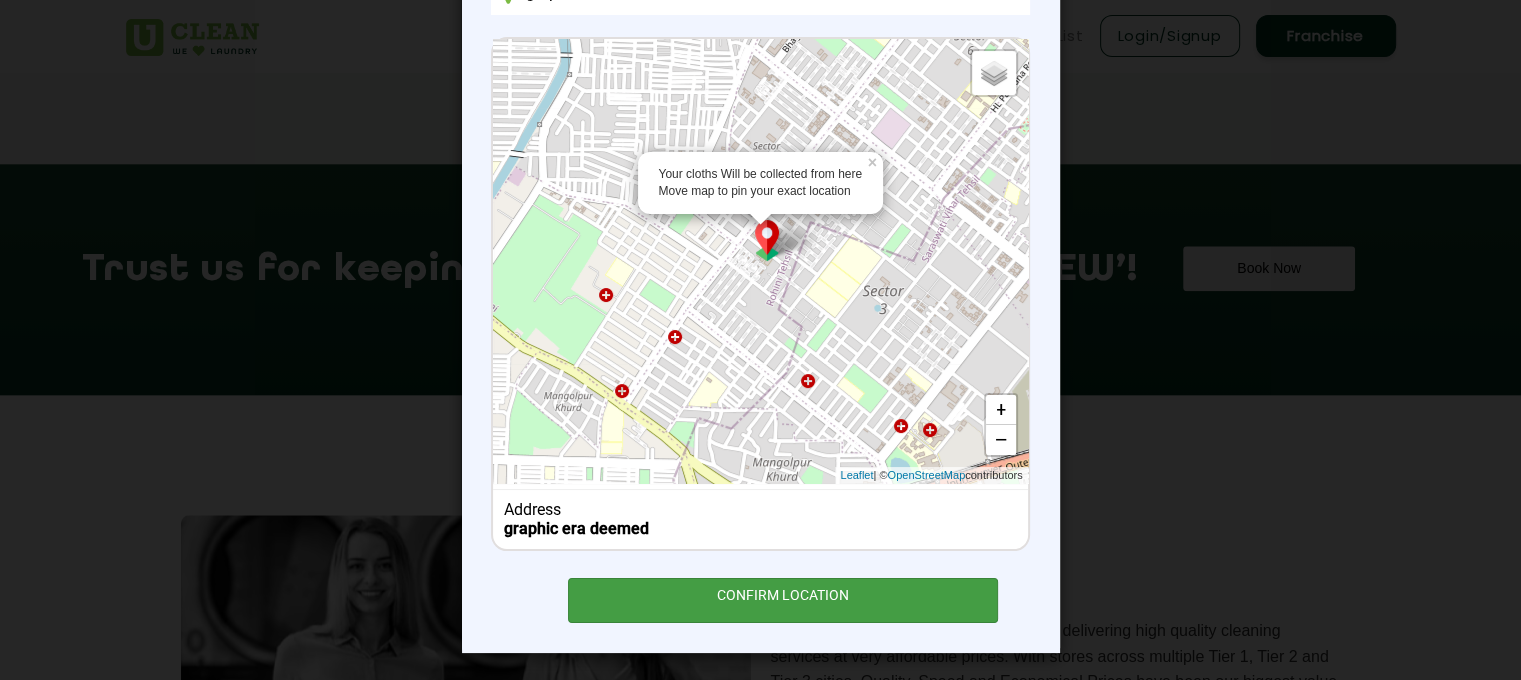 click on "CONFIRM LOCATION" at bounding box center [783, 600] 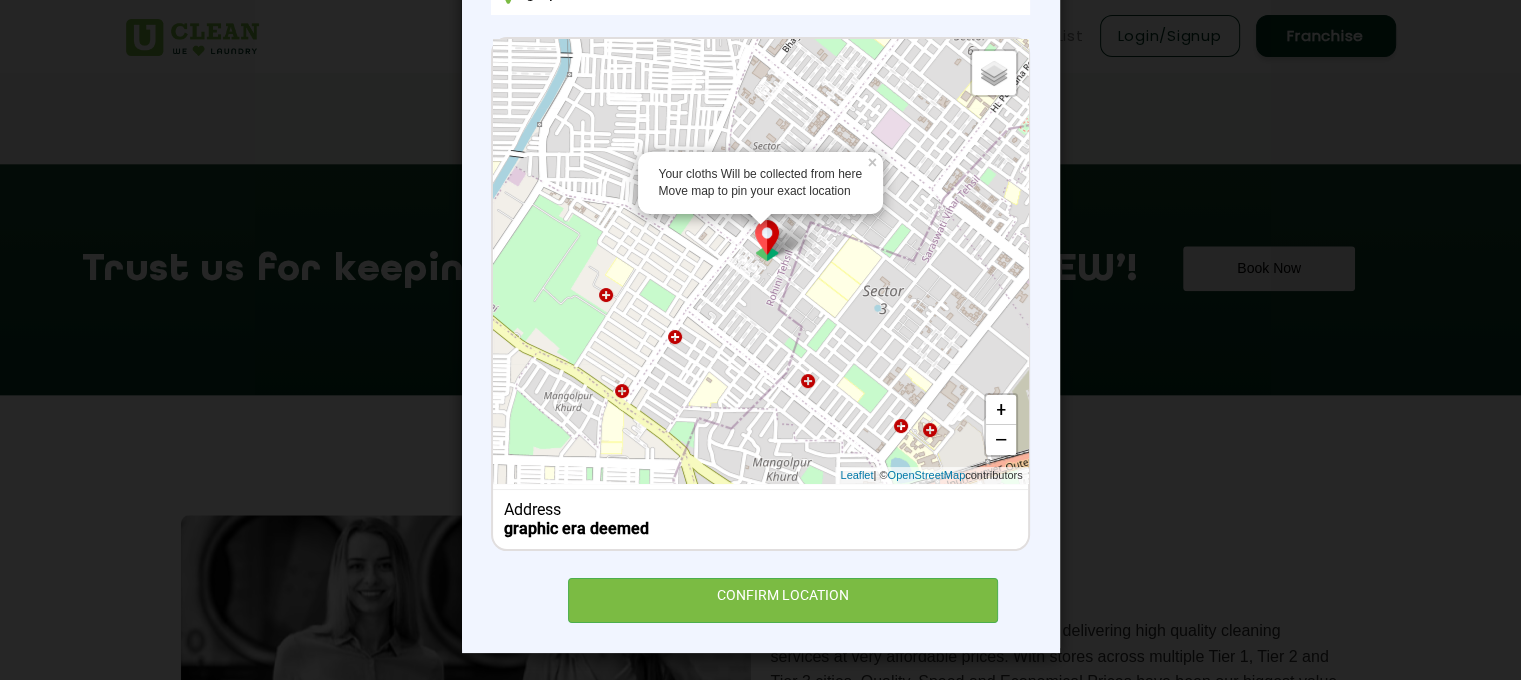 scroll, scrollTop: 0, scrollLeft: 0, axis: both 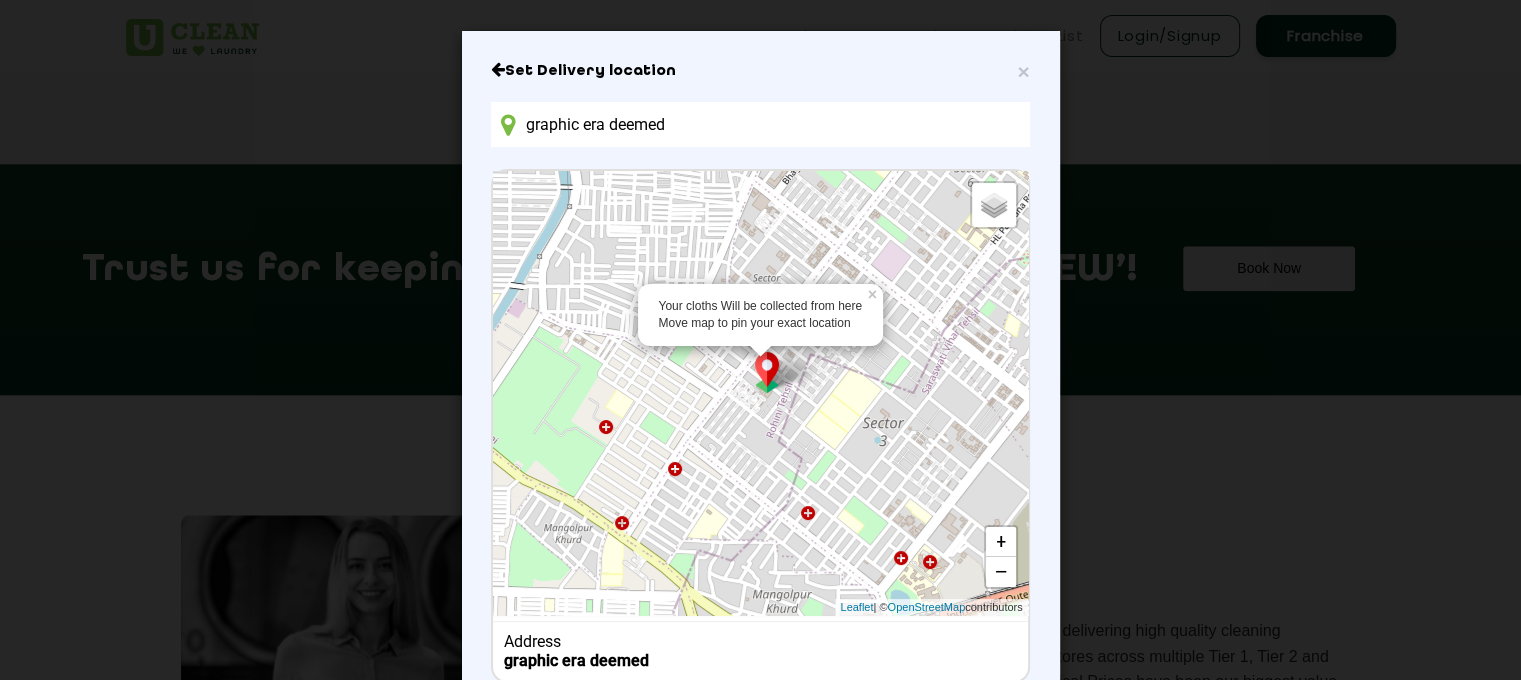 click on "graphic era deemed" at bounding box center [760, 124] 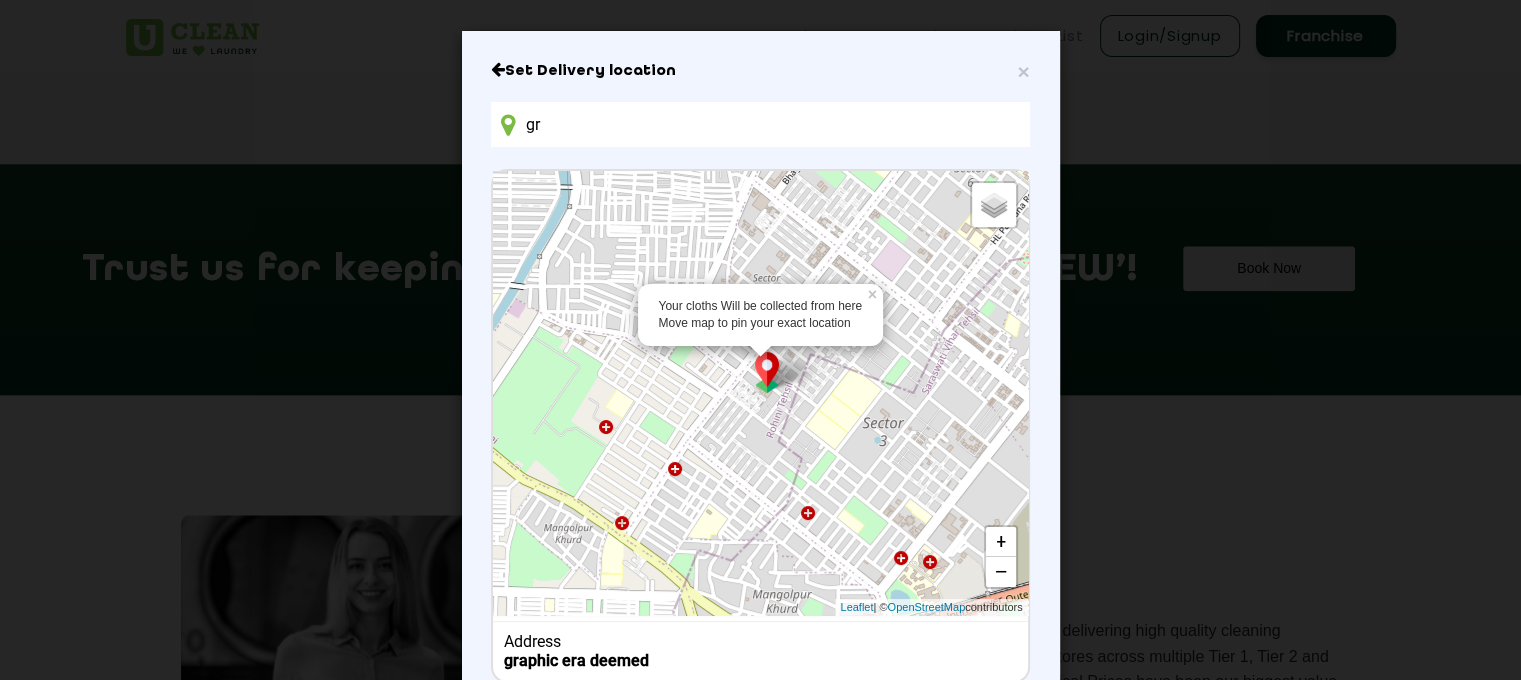 type on "g" 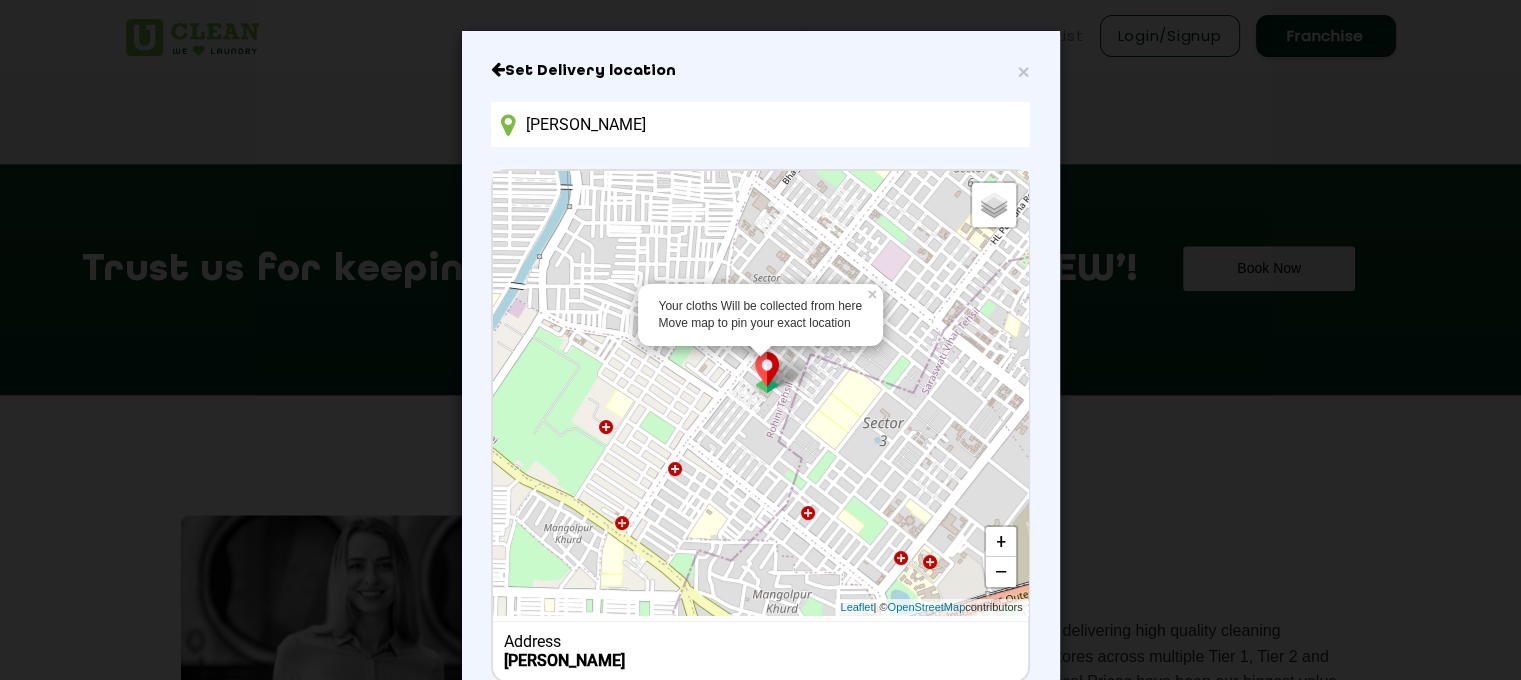 drag, startPoint x: 716, startPoint y: 382, endPoint x: 778, endPoint y: 278, distance: 121.07848 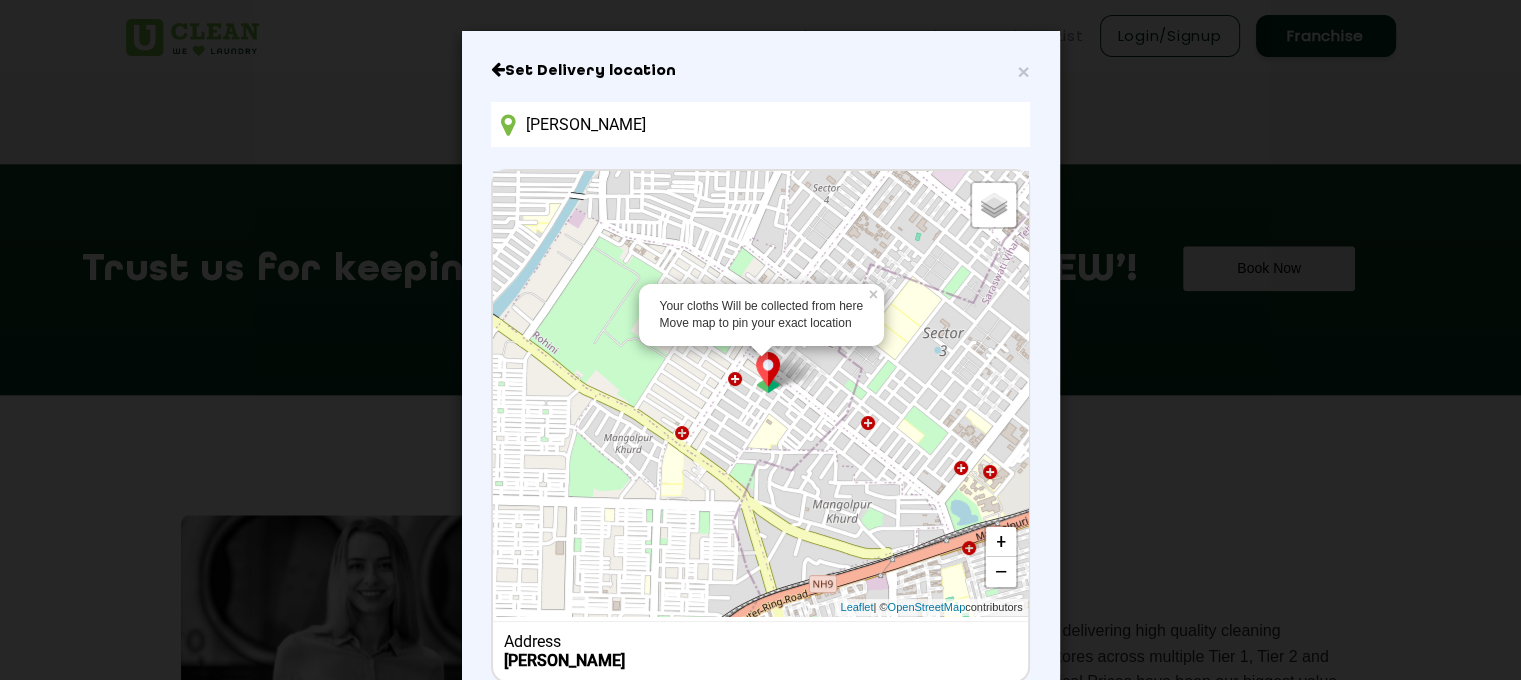 drag, startPoint x: 525, startPoint y: 482, endPoint x: 712, endPoint y: 275, distance: 278.95877 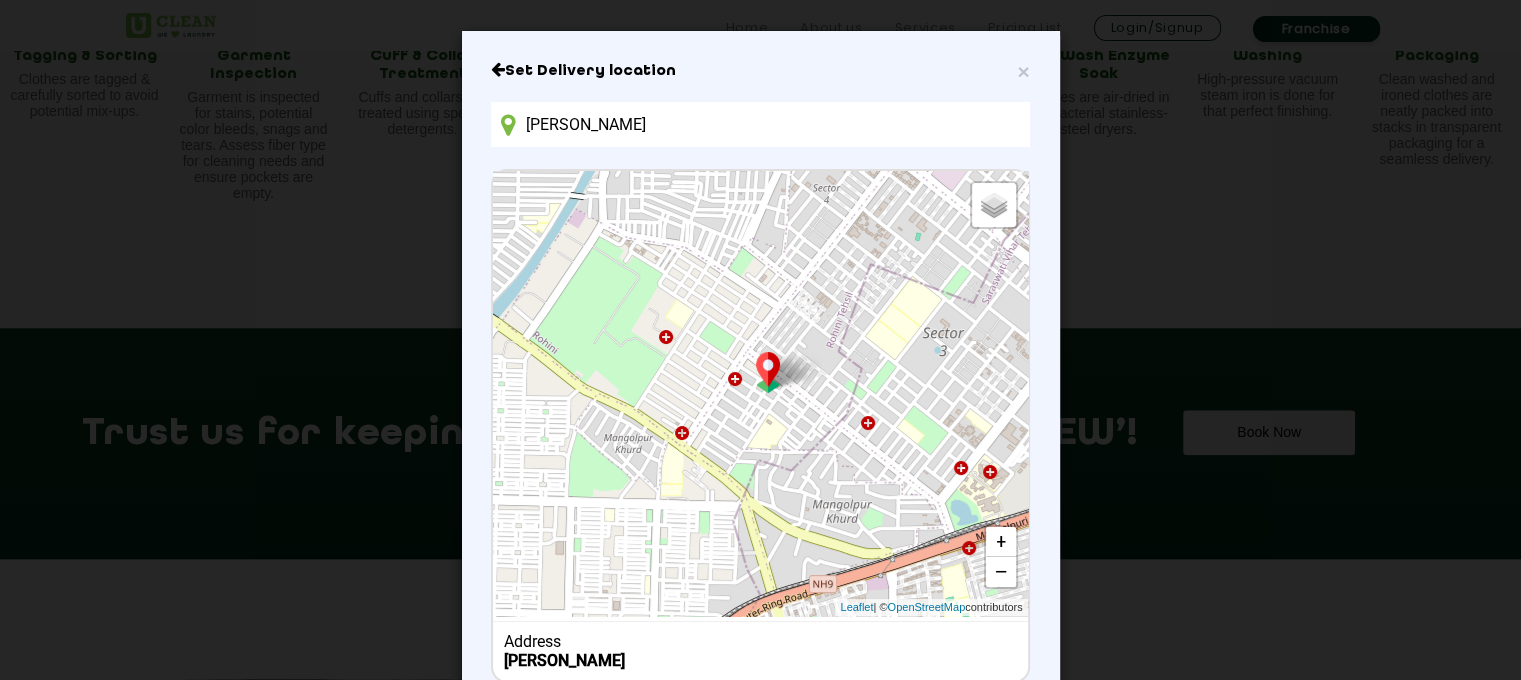 scroll, scrollTop: 2048, scrollLeft: 0, axis: vertical 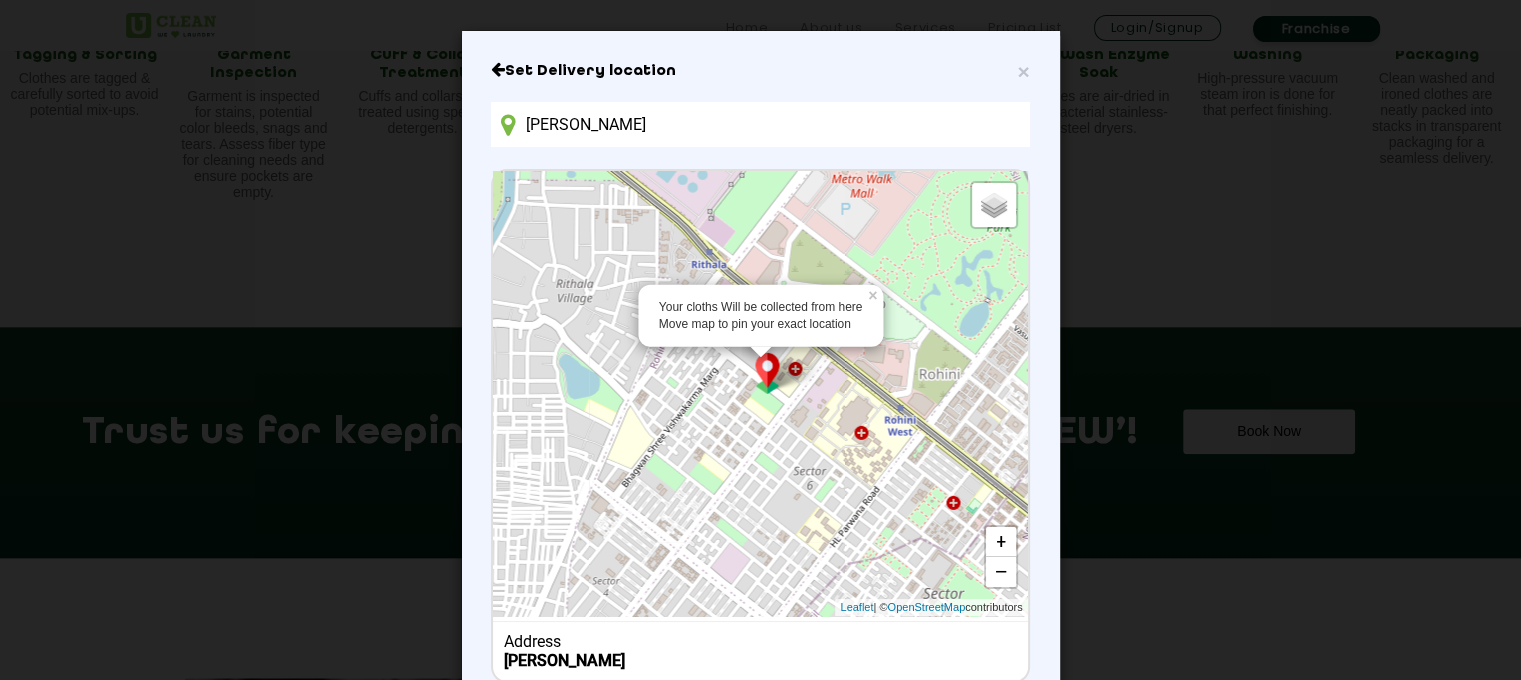 drag, startPoint x: 980, startPoint y: 318, endPoint x: 726, endPoint y: 741, distance: 493.40146 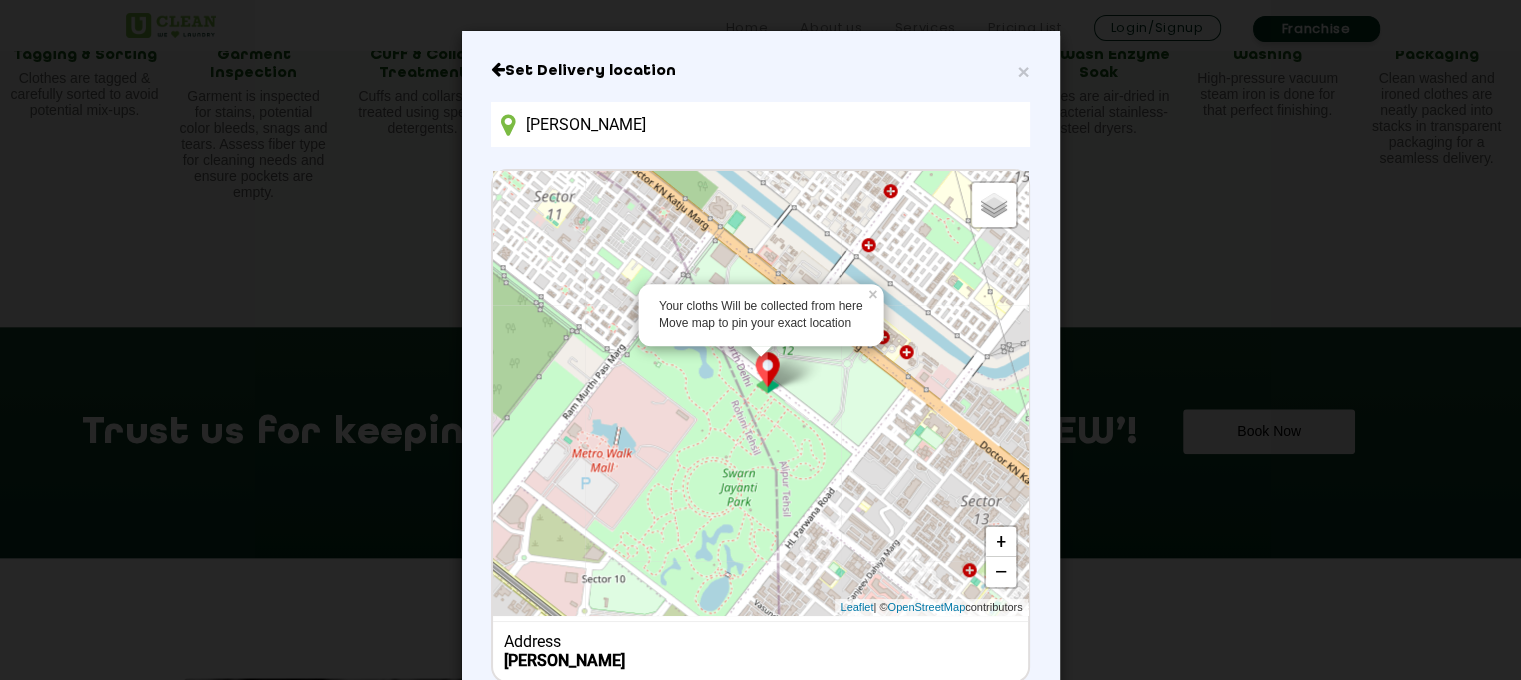 drag, startPoint x: 787, startPoint y: 444, endPoint x: 515, endPoint y: 742, distance: 403.46994 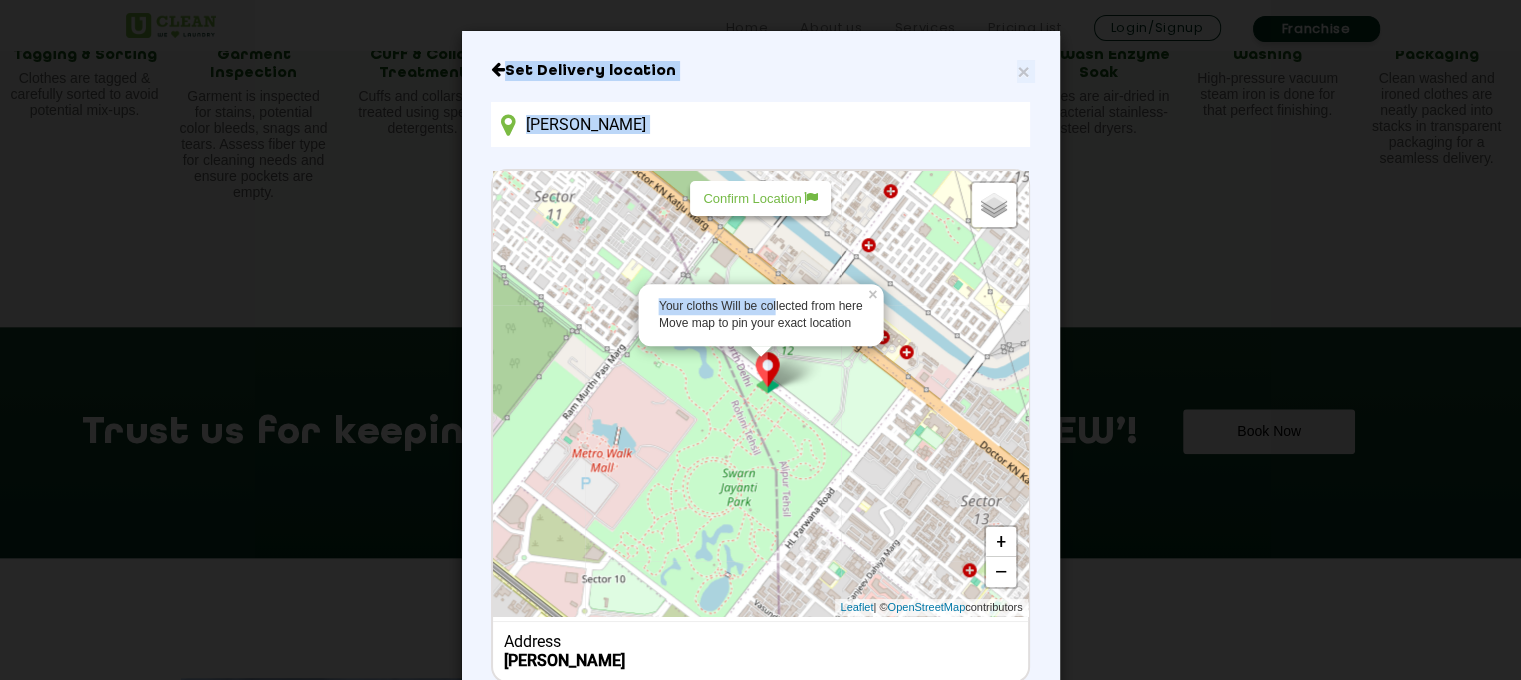 scroll, scrollTop: 132, scrollLeft: 0, axis: vertical 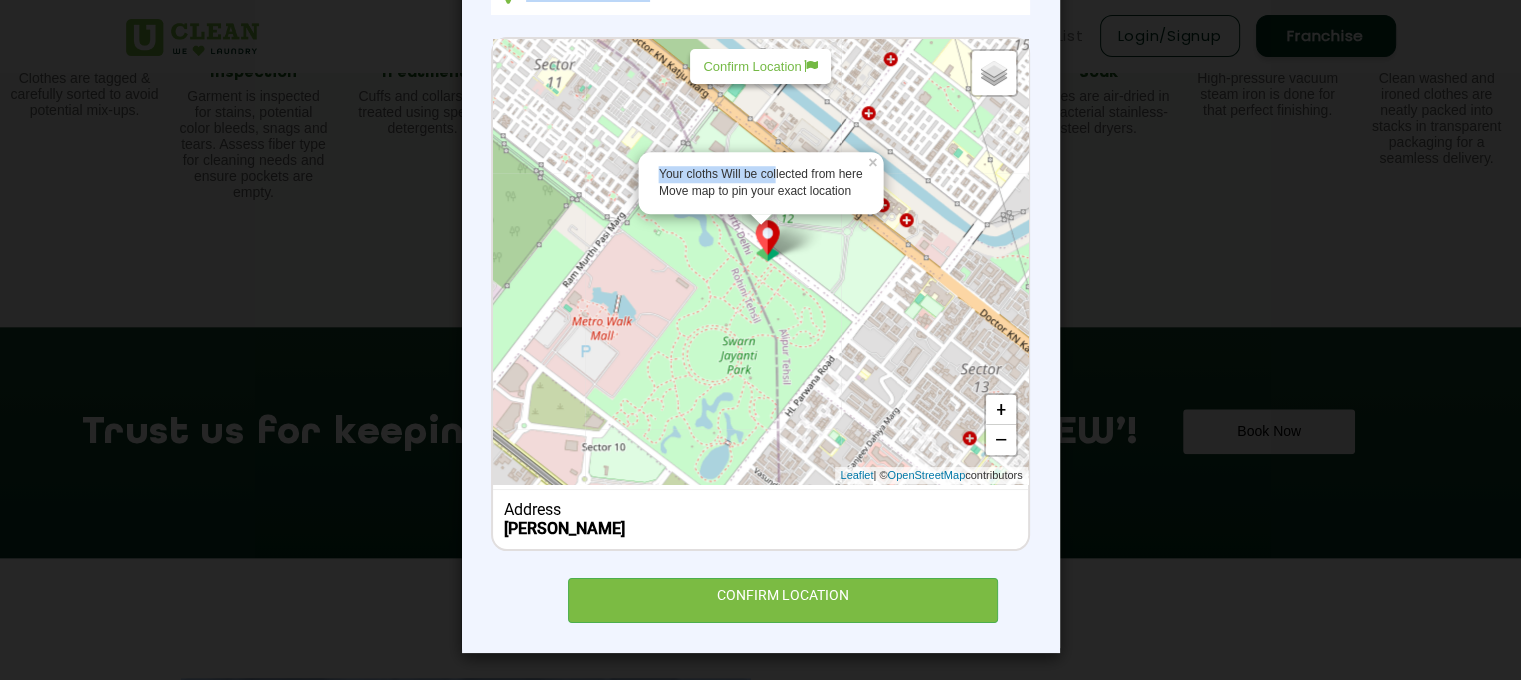 drag, startPoint x: 768, startPoint y: 295, endPoint x: 357, endPoint y: 742, distance: 607.23145 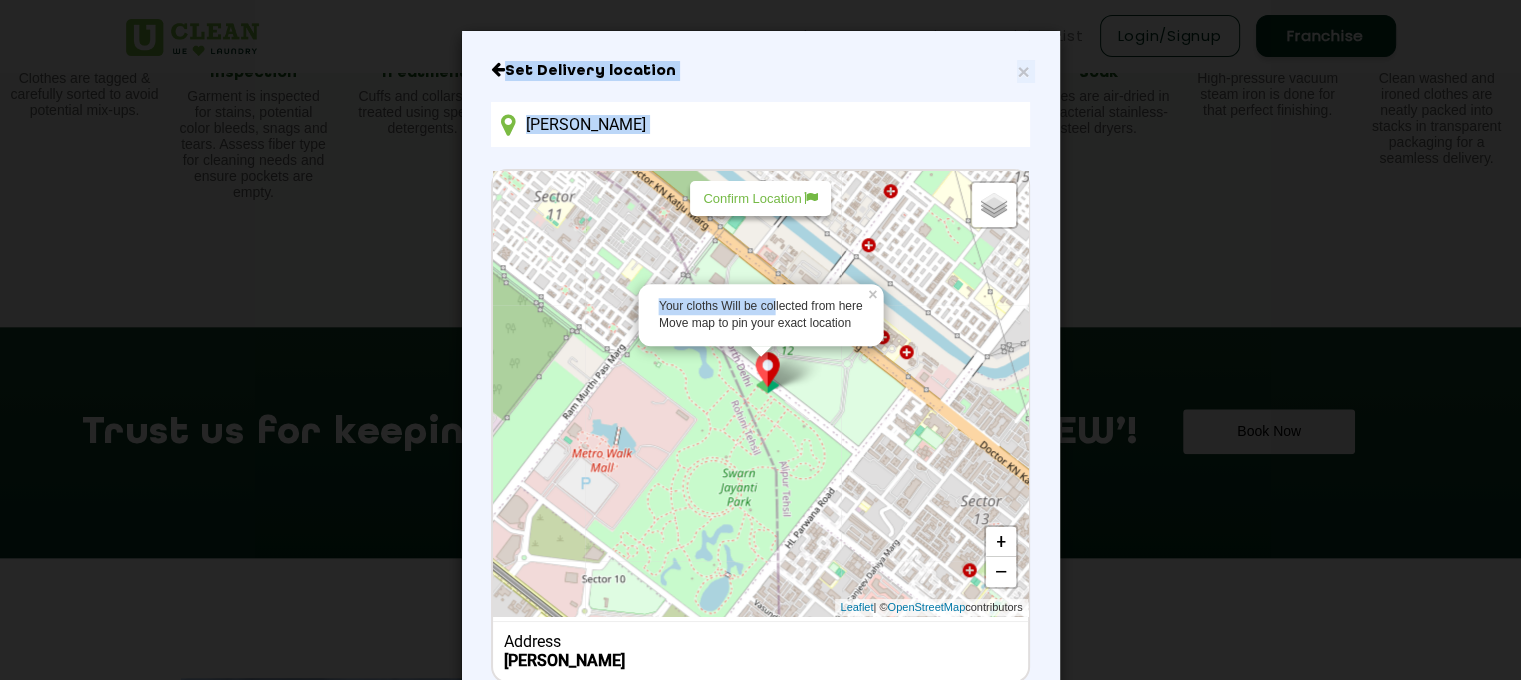click on "subhash nagar" at bounding box center [760, 124] 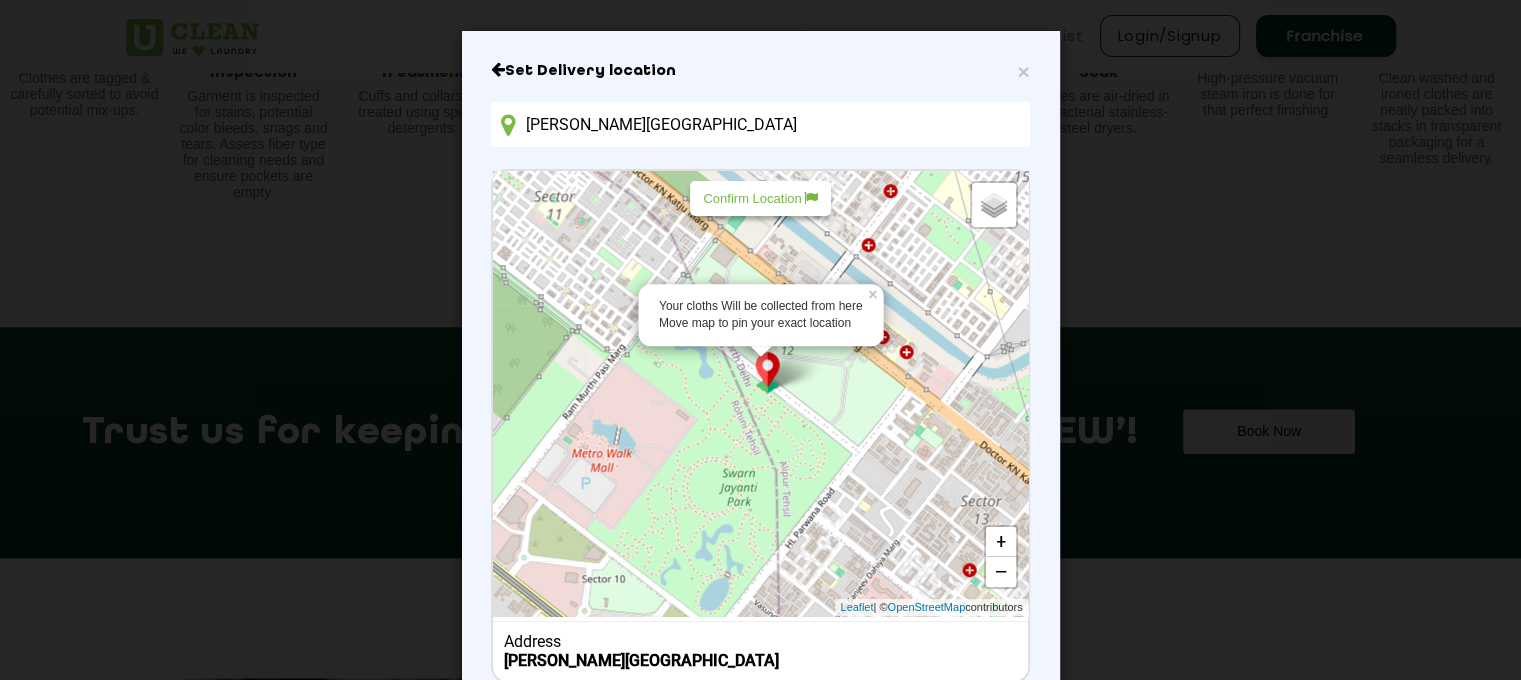 type on "subhash nagar dehradun" 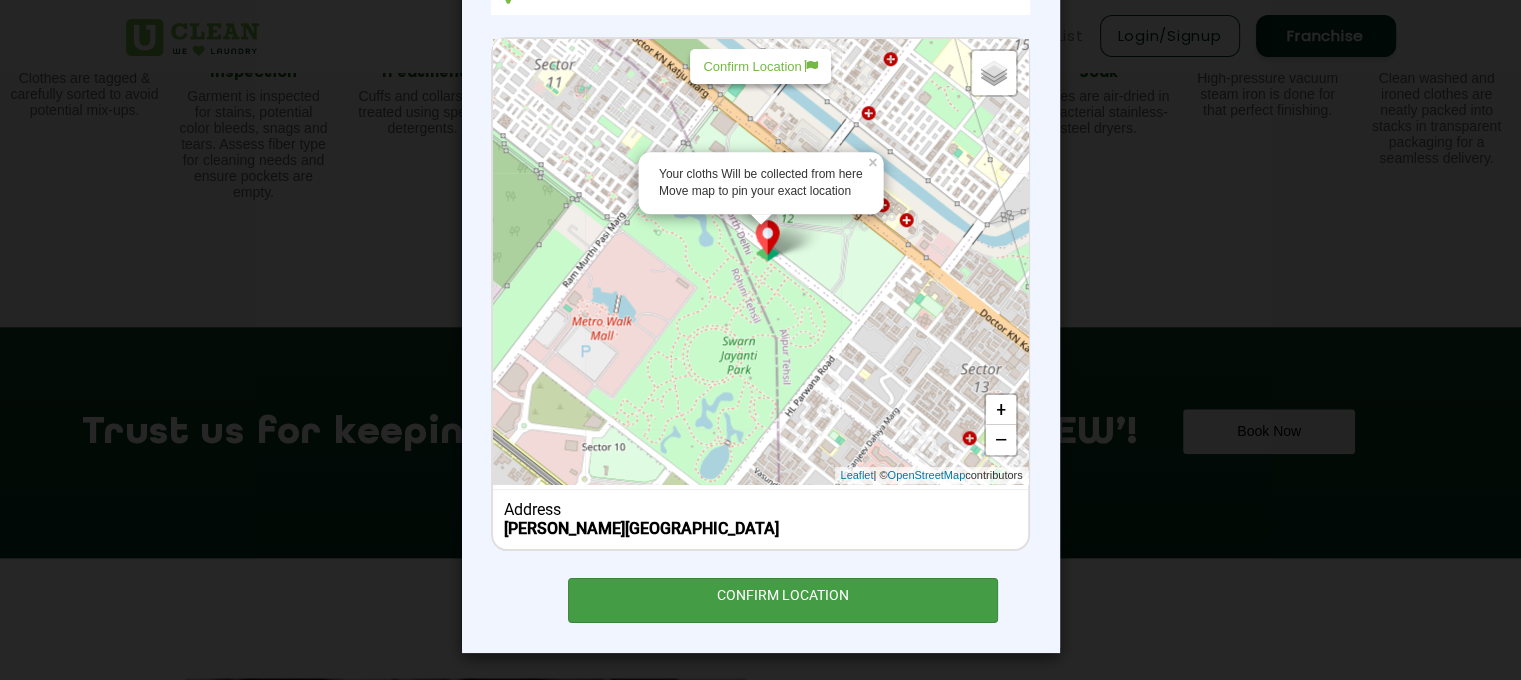 click on "CONFIRM LOCATION" at bounding box center [783, 600] 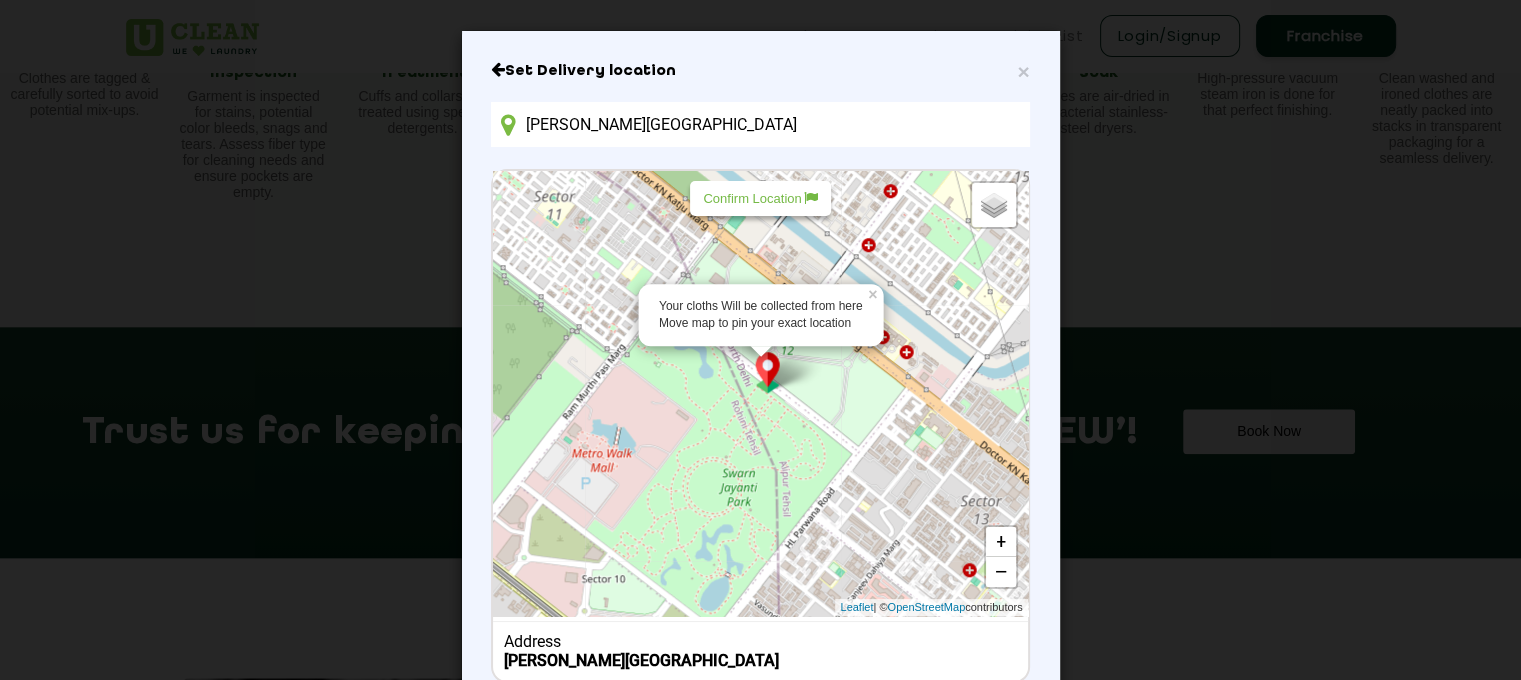 scroll, scrollTop: 0, scrollLeft: 0, axis: both 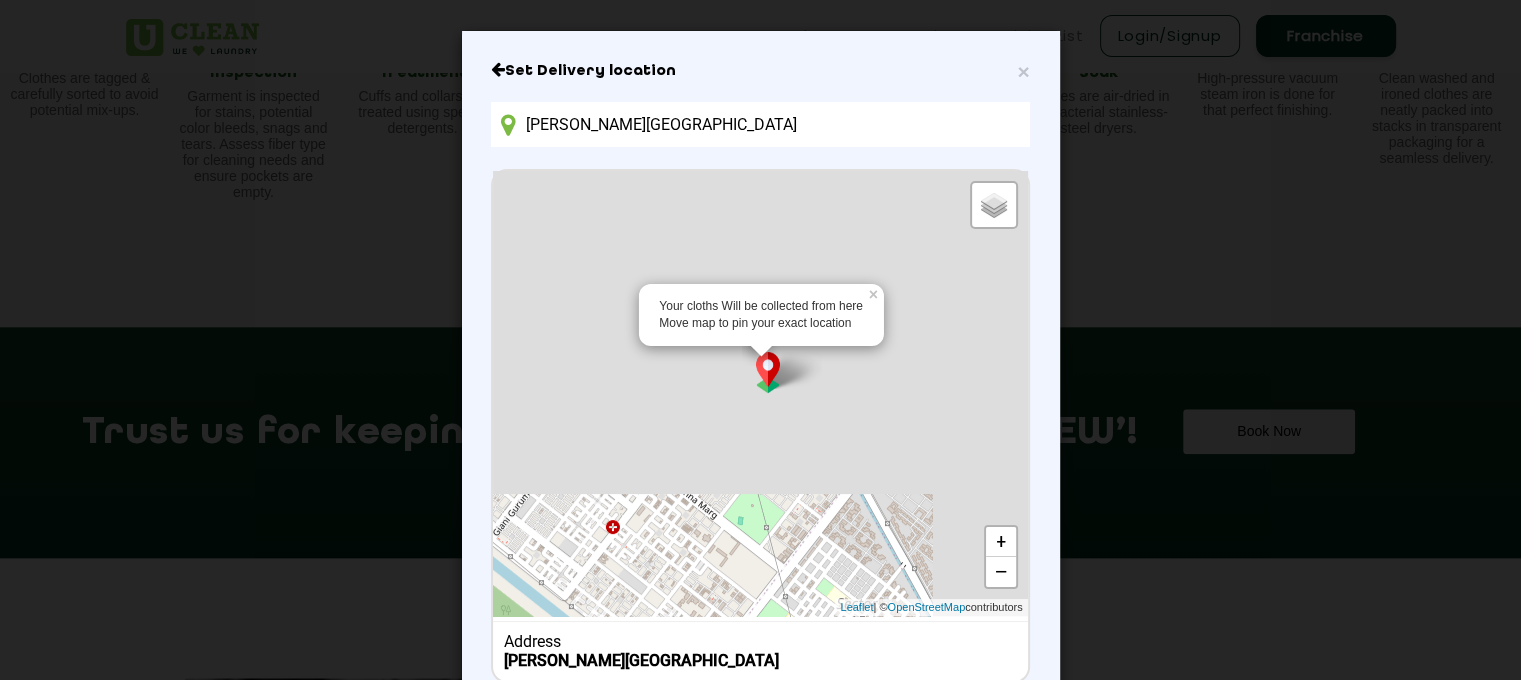 drag, startPoint x: 920, startPoint y: 287, endPoint x: 752, endPoint y: 742, distance: 485.02475 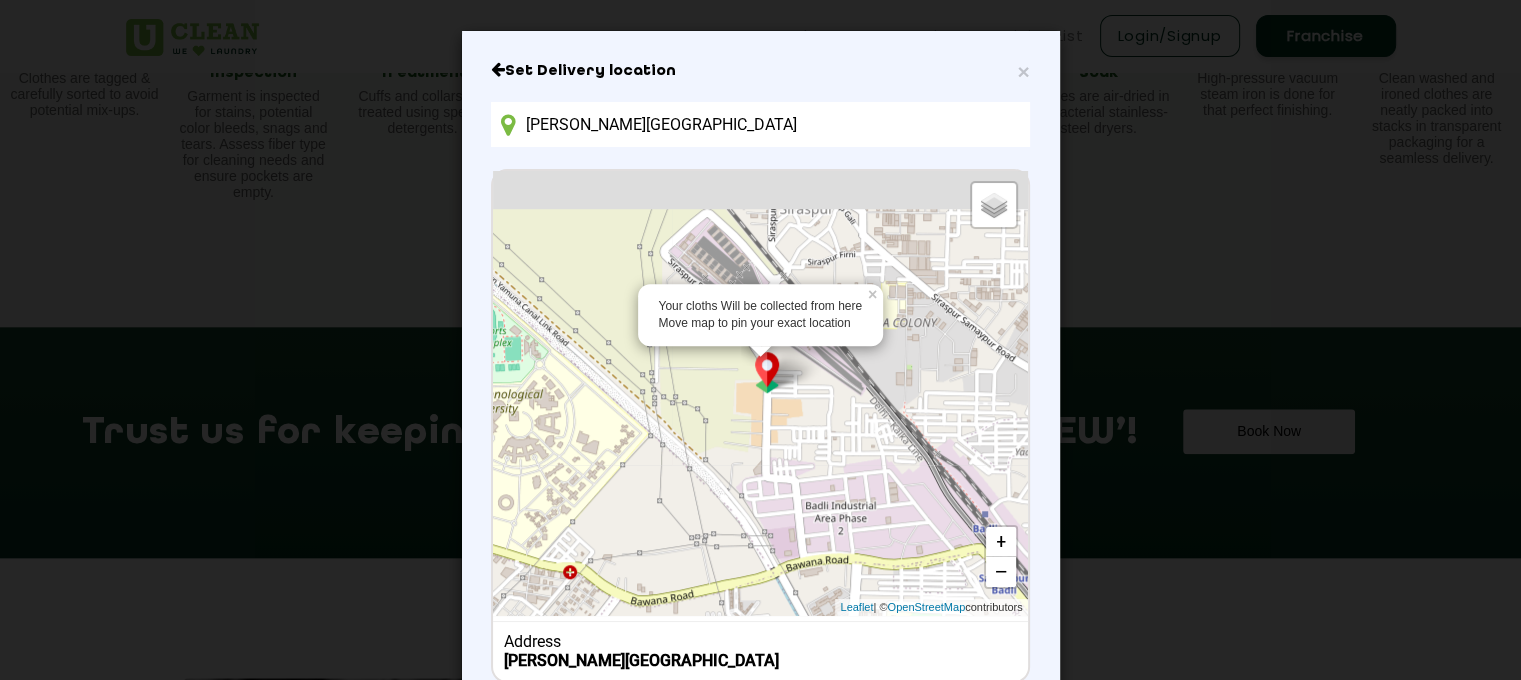 drag, startPoint x: 830, startPoint y: 507, endPoint x: 827, endPoint y: 742, distance: 235.01915 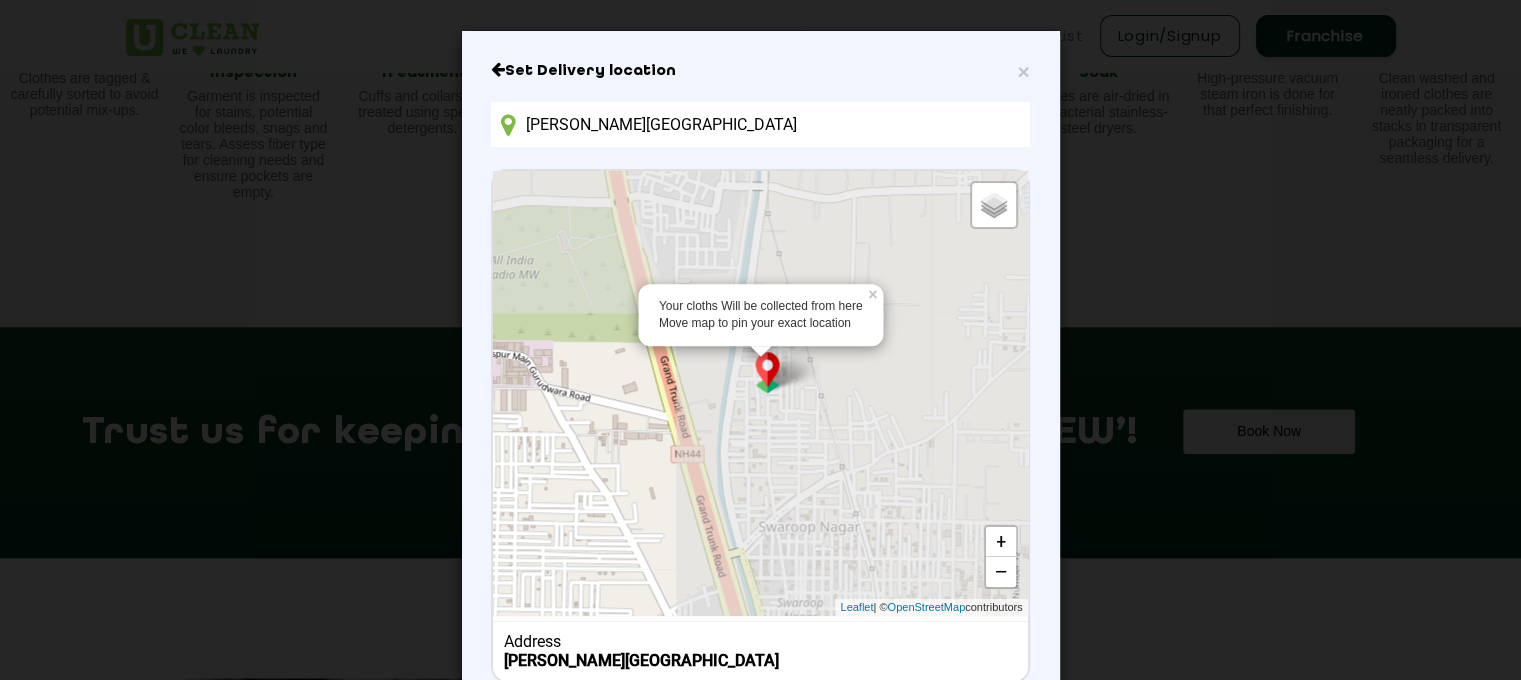 drag, startPoint x: 962, startPoint y: 378, endPoint x: 461, endPoint y: 723, distance: 608.2976 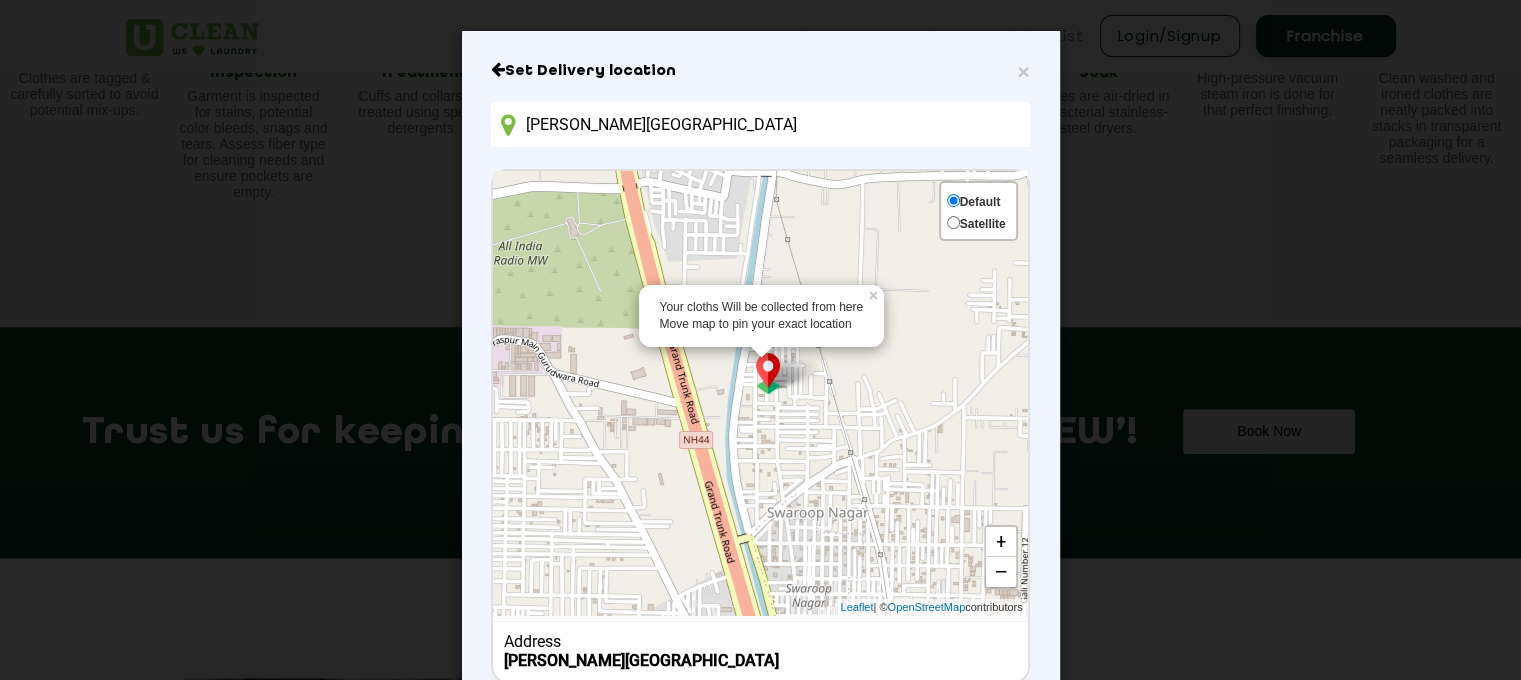 click on "Satellite" at bounding box center [976, 222] 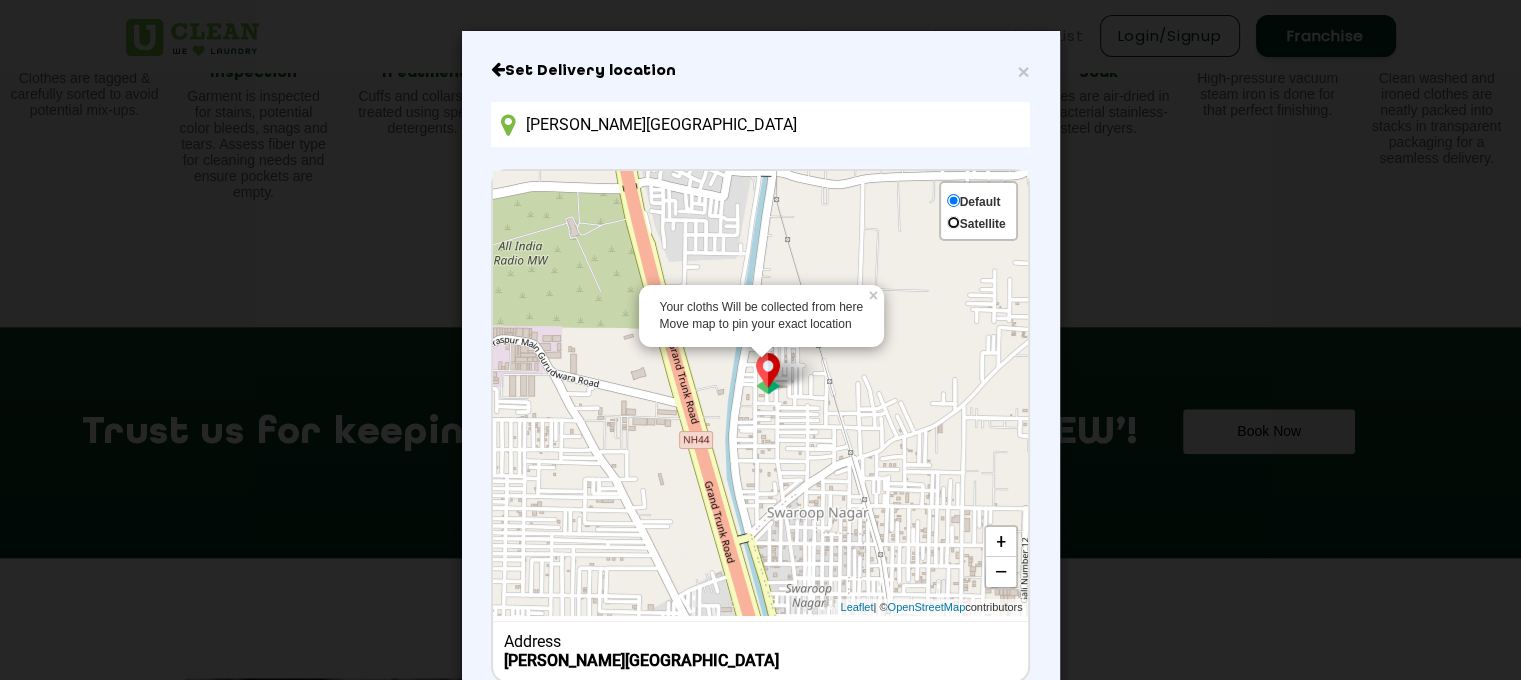 radio on "true" 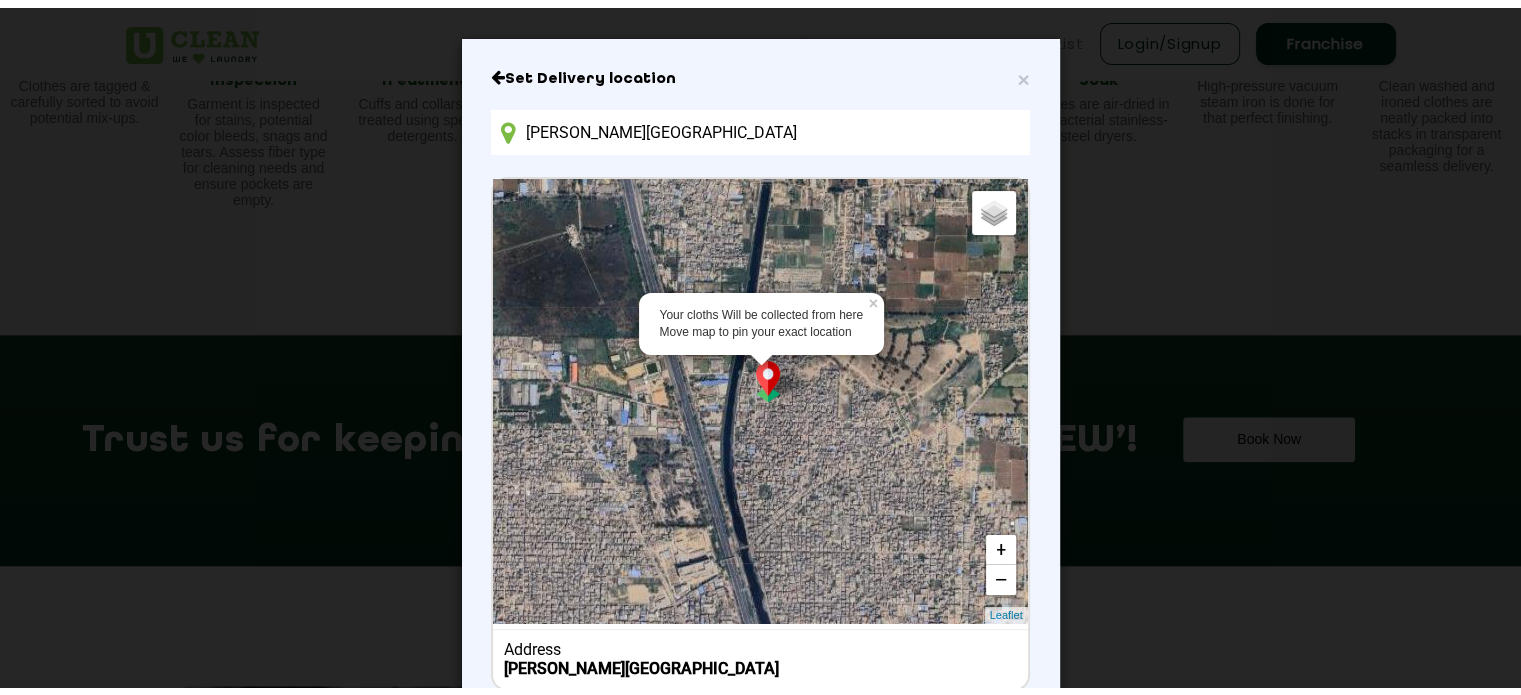 scroll, scrollTop: 0, scrollLeft: 0, axis: both 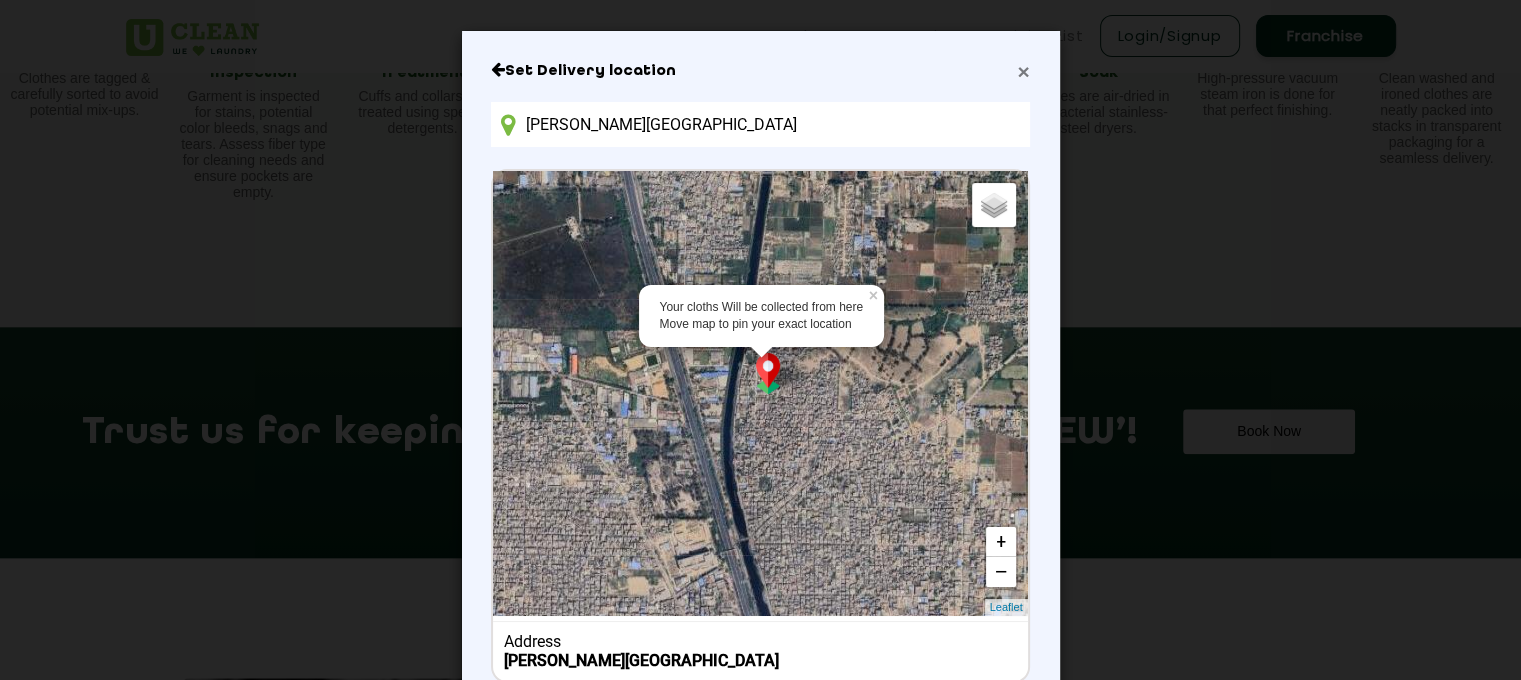 click on "×" at bounding box center (1023, 71) 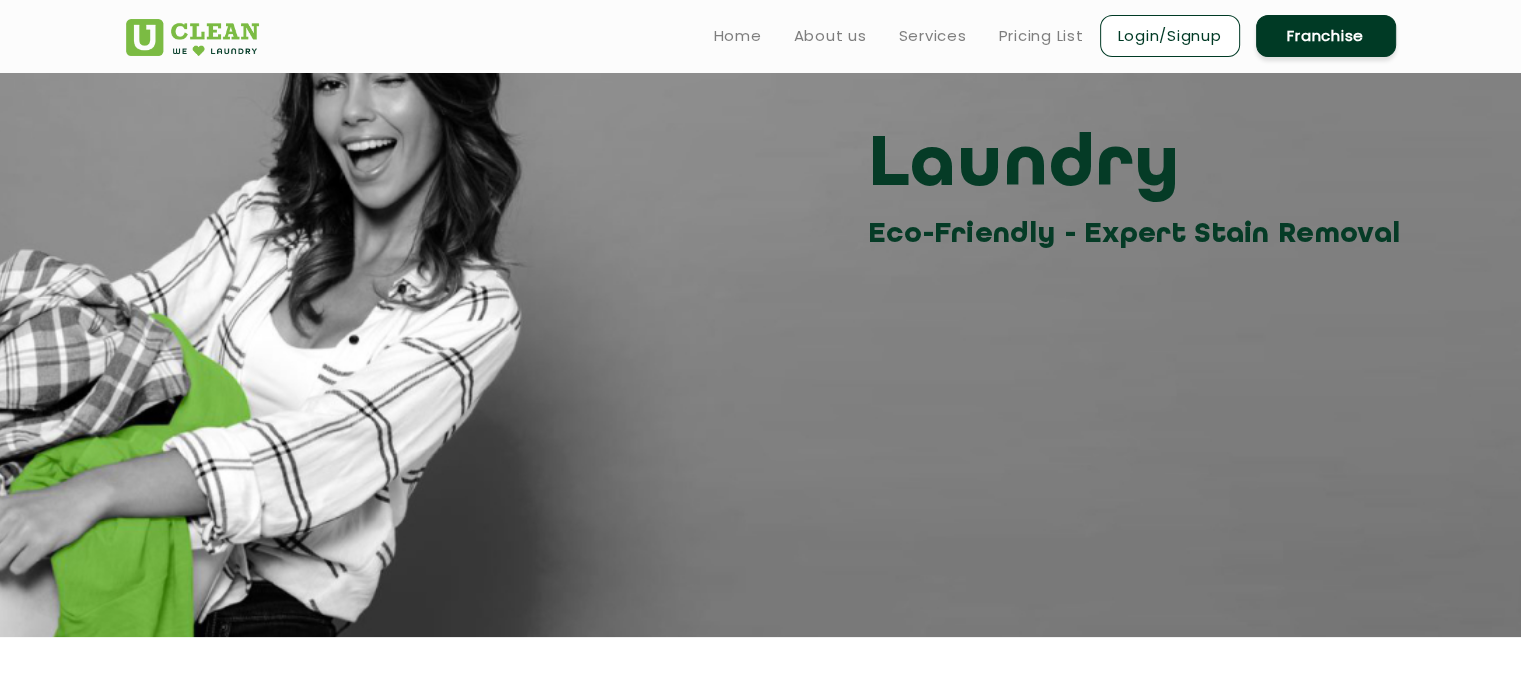 scroll, scrollTop: 0, scrollLeft: 0, axis: both 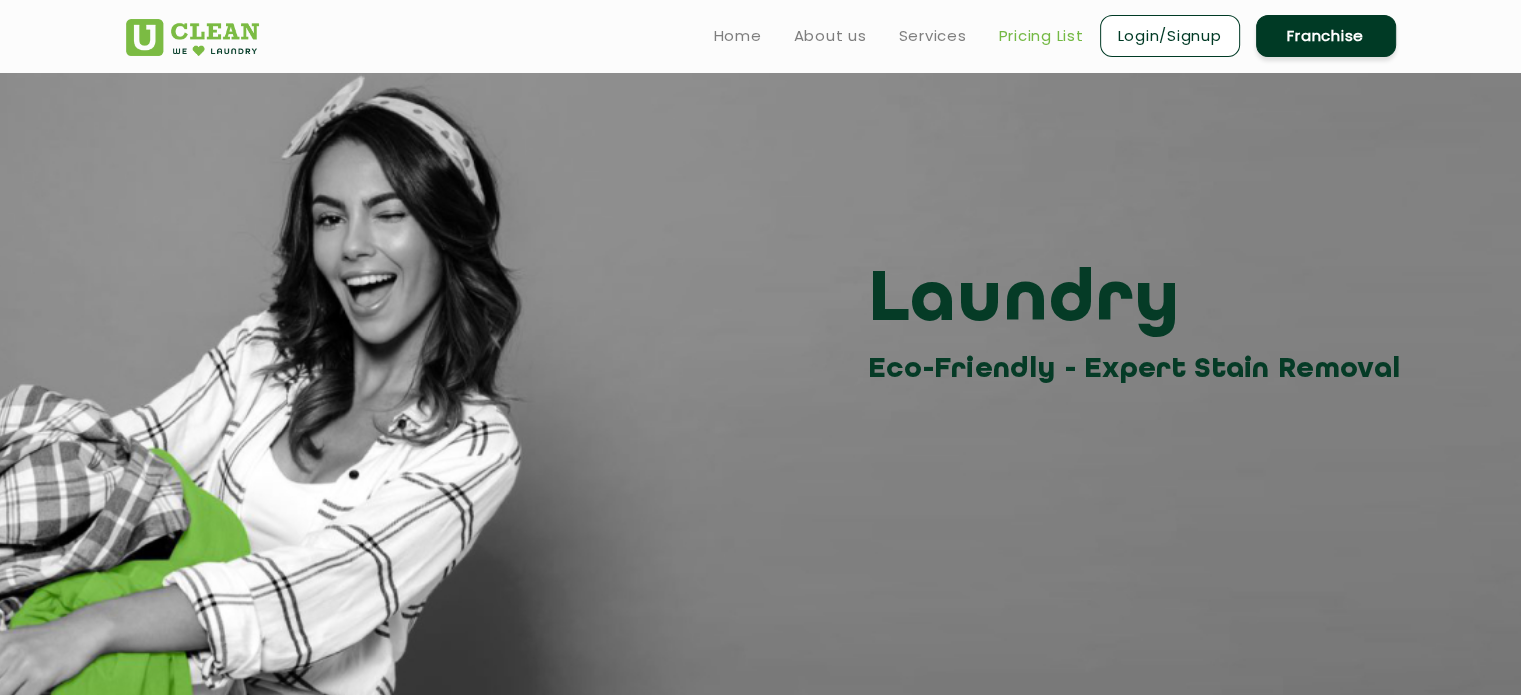 click on "Pricing List" at bounding box center (1041, 36) 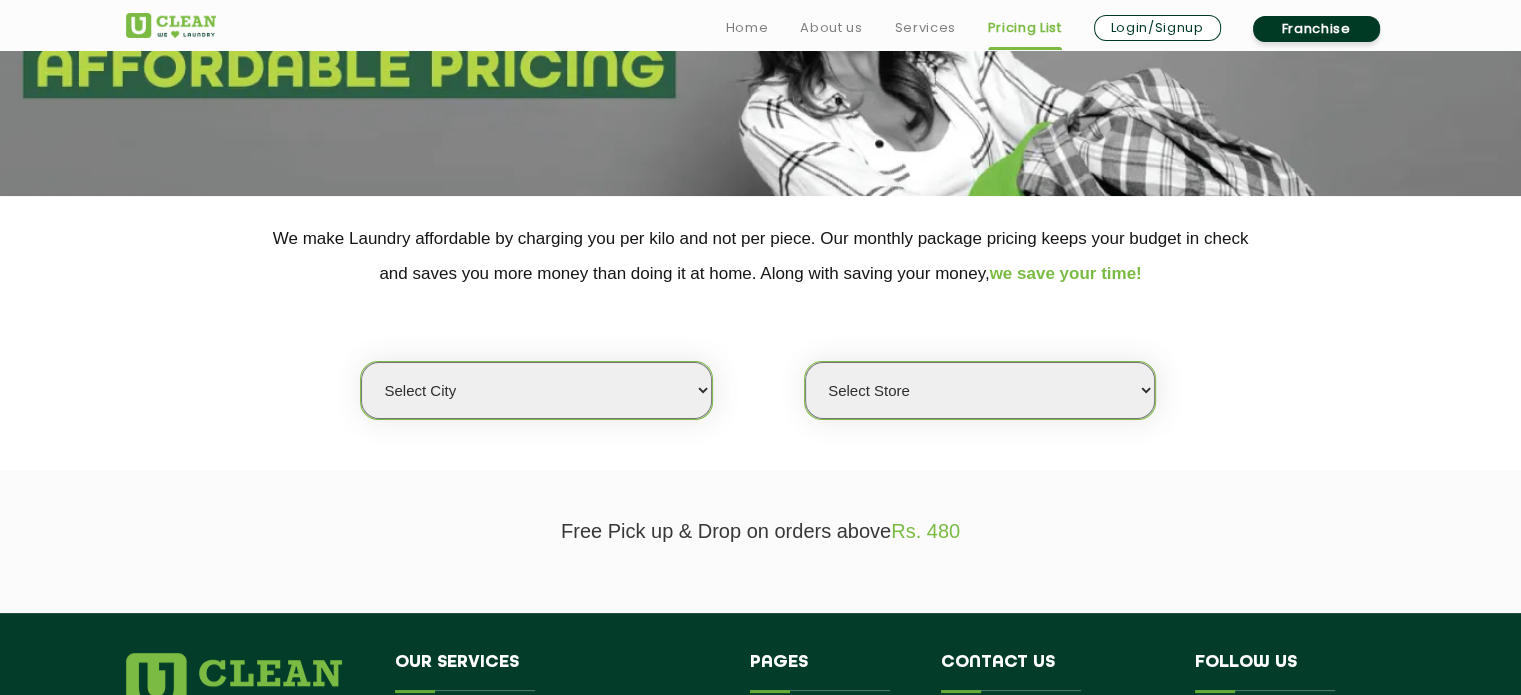 scroll, scrollTop: 314, scrollLeft: 0, axis: vertical 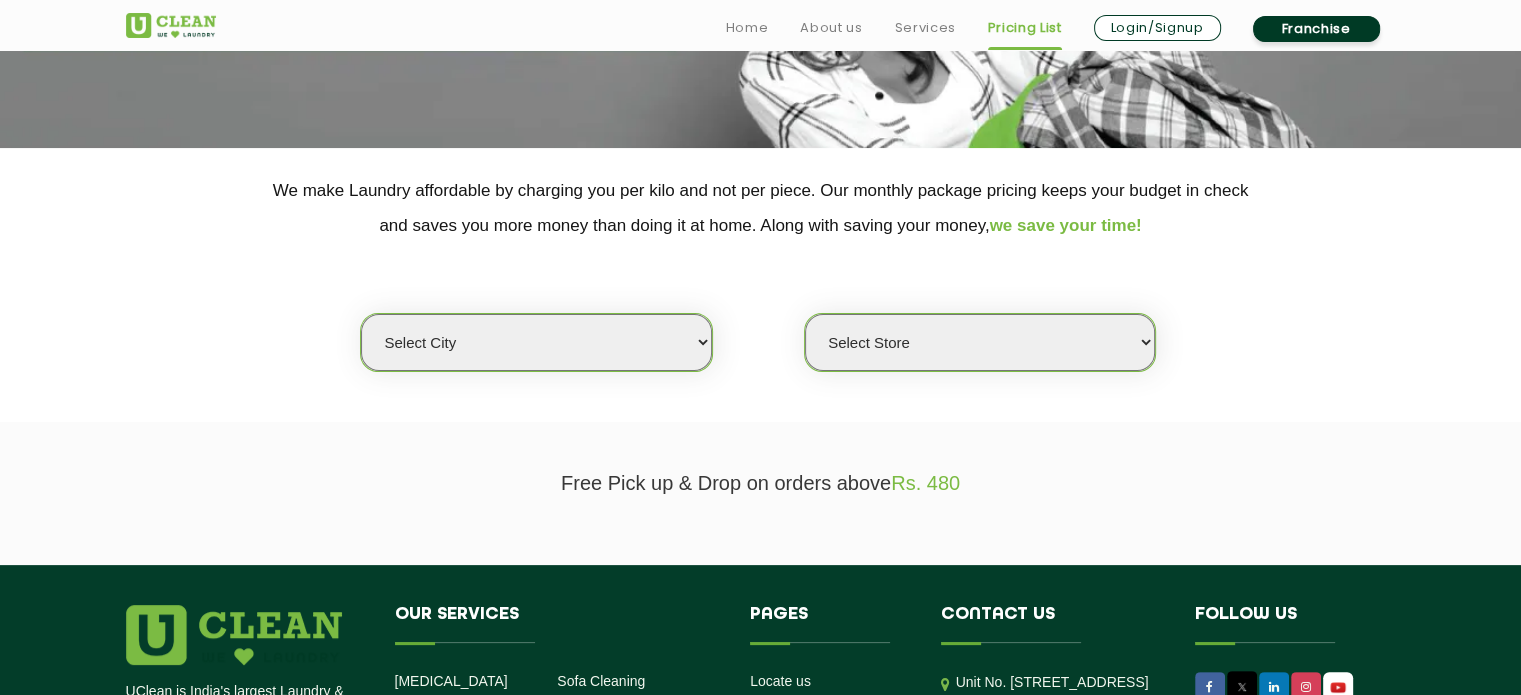 click on "Select city Aalo Agartala Agra Ahmedabad Akola Aligarh Alwar - UClean Select Amravati Aurangabad Ayodhya Bahadurgarh Bahraich Baleswar Baramulla Bareilly Barmer Barpeta Bathinda Belgaum Bengaluru Berhampur Bettiah Bhagalpur Bhilwara Bhiwadi Bhopal Bhubaneshwar Bidar Bikaner Bilaspur Bokaro Bongaigaon Chandigarh Chennai Chitrakoot Cochin Coimbatore Cooch Behar Coonoor Daman Danapur Darrang Daudnagar Dehradun Delhi Deoghar Dhanbad Dharwad Dhule Dibrugarh Digboi Dimapur Dindigul Duliajan Ellenabad Erode Faridabad Gandhidham Gandhinagar Garia Ghaziabad Goa Gohana Gonda Gorakhpur Gurugram Guwahati Gwalior Haldwani Hamirpur Hanumangarh Haridwar Hingoli Hojai Howrah Hubli Hyderabad Imphal Indore Itanagar Jagdalpur Jagraon Jaipur Jaipur - Select Jammu Jamshedpur Jehanabad Jhansi Jodhpur Jorhat Kaithal Kakinada Kanpur Kargil Karimganj Kathmandu Kharupetia Khopoli Kochi Kohima Kokapet Kokrajhar Kolhapur Kolkata Kota Kotdwar Krishnanagar Kundli Kurnool Latur Leh Longding Lower Subansiri Lucknow Ludhiana Madurai Manali" at bounding box center [536, 342] 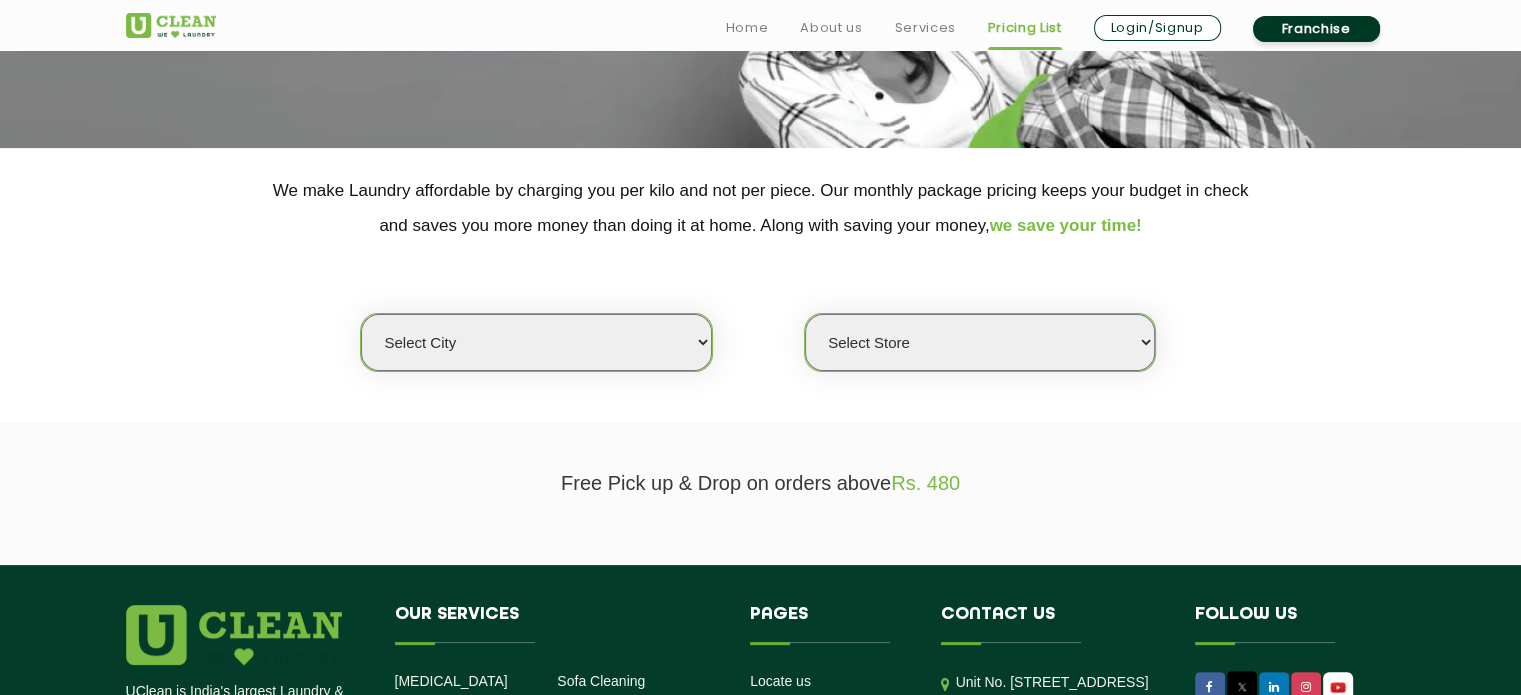 select on "28" 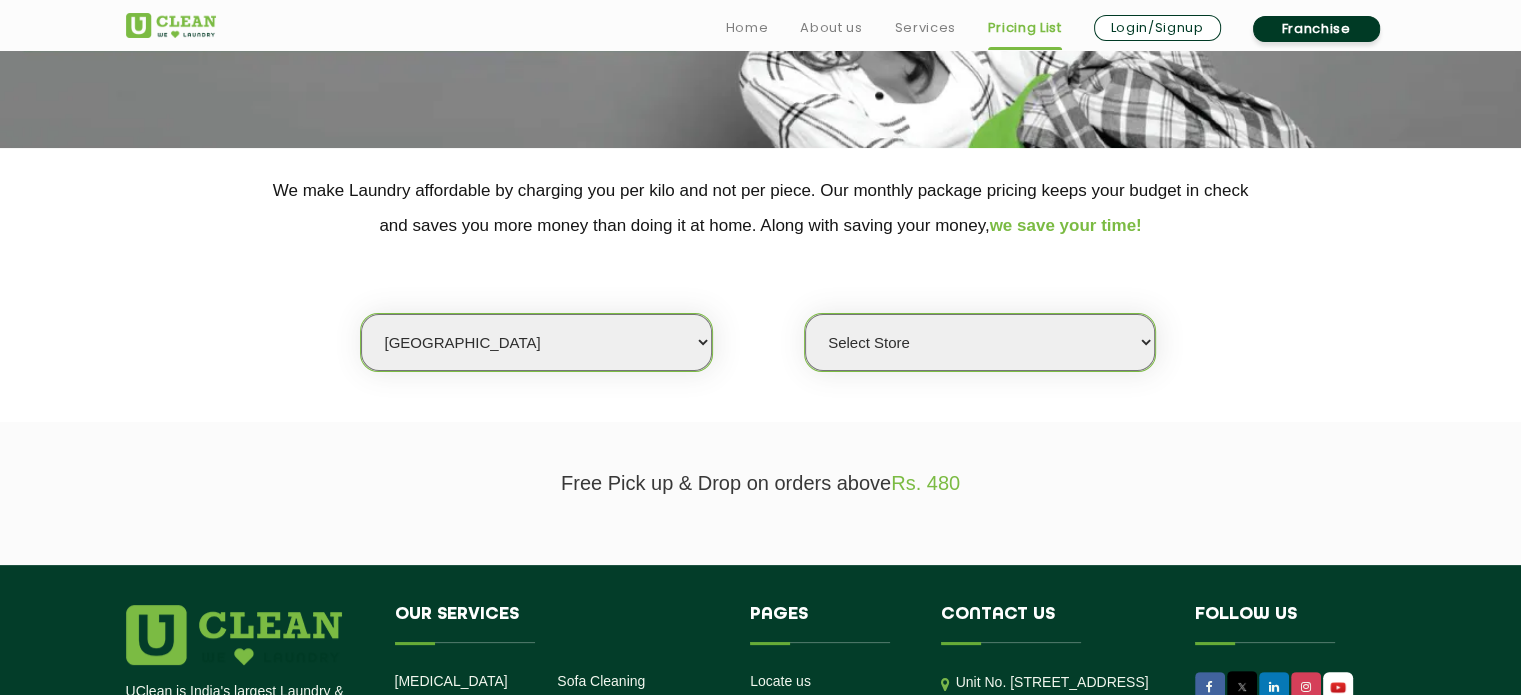 click on "Select city Aalo Agartala Agra Ahmedabad Akola Aligarh Alwar - UClean Select Amravati Aurangabad Ayodhya Bahadurgarh Bahraich Baleswar Baramulla Bareilly Barmer Barpeta Bathinda Belgaum Bengaluru Berhampur Bettiah Bhagalpur Bhilwara Bhiwadi Bhopal Bhubaneshwar Bidar Bikaner Bilaspur Bokaro Bongaigaon Chandigarh Chennai Chitrakoot Cochin Coimbatore Cooch Behar Coonoor Daman Danapur Darrang Daudnagar Dehradun Delhi Deoghar Dhanbad Dharwad Dhule Dibrugarh Digboi Dimapur Dindigul Duliajan Ellenabad Erode Faridabad Gandhidham Gandhinagar Garia Ghaziabad Goa Gohana Gonda Gorakhpur Gurugram Guwahati Gwalior Haldwani Hamirpur Hanumangarh Haridwar Hingoli Hojai Howrah Hubli Hyderabad Imphal Indore Itanagar Jagdalpur Jagraon Jaipur Jaipur - Select Jammu Jamshedpur Jehanabad Jhansi Jodhpur Jorhat Kaithal Kakinada Kanpur Kargil Karimganj Kathmandu Kharupetia Khopoli Kochi Kohima Kokapet Kokrajhar Kolhapur Kolkata Kota Kotdwar Krishnanagar Kundli Kurnool Latur Leh Longding Lower Subansiri Lucknow Ludhiana Madurai Manali" at bounding box center [536, 342] 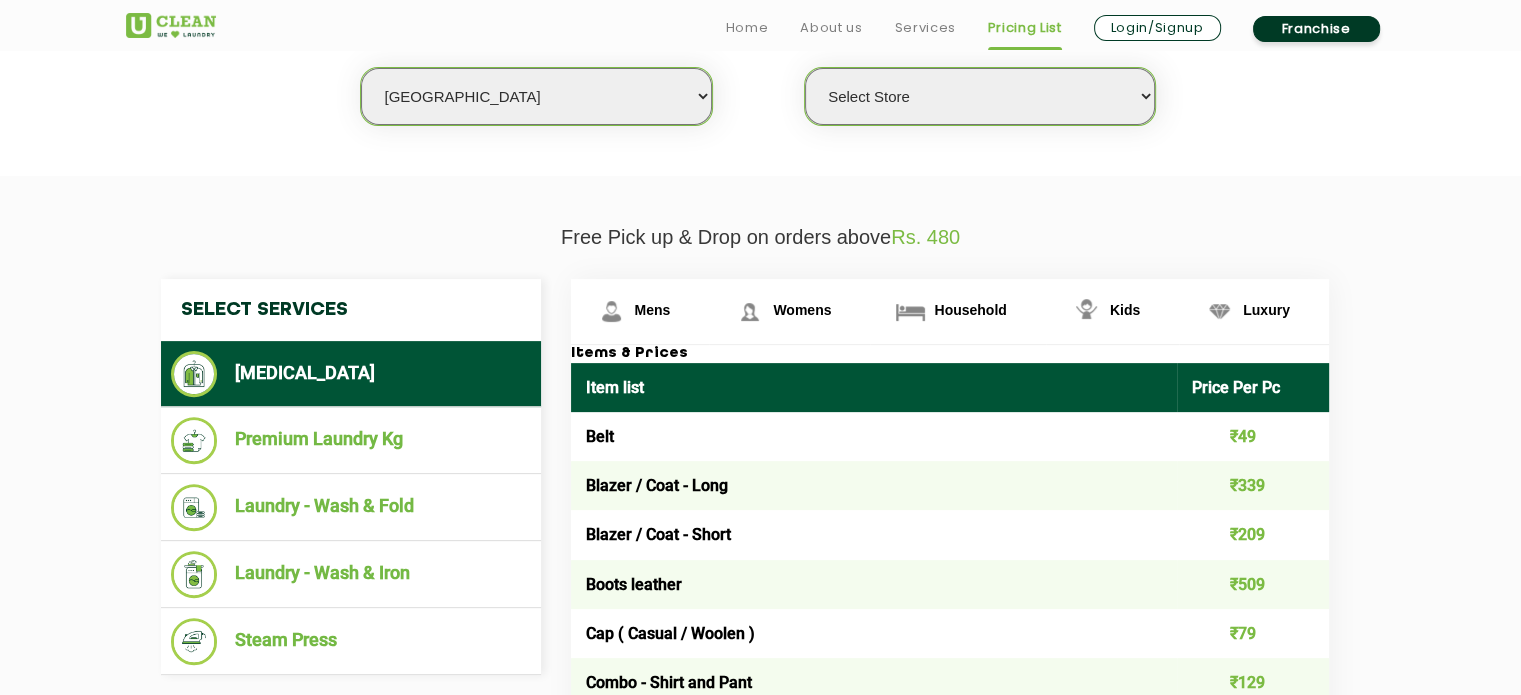 scroll, scrollTop: 562, scrollLeft: 0, axis: vertical 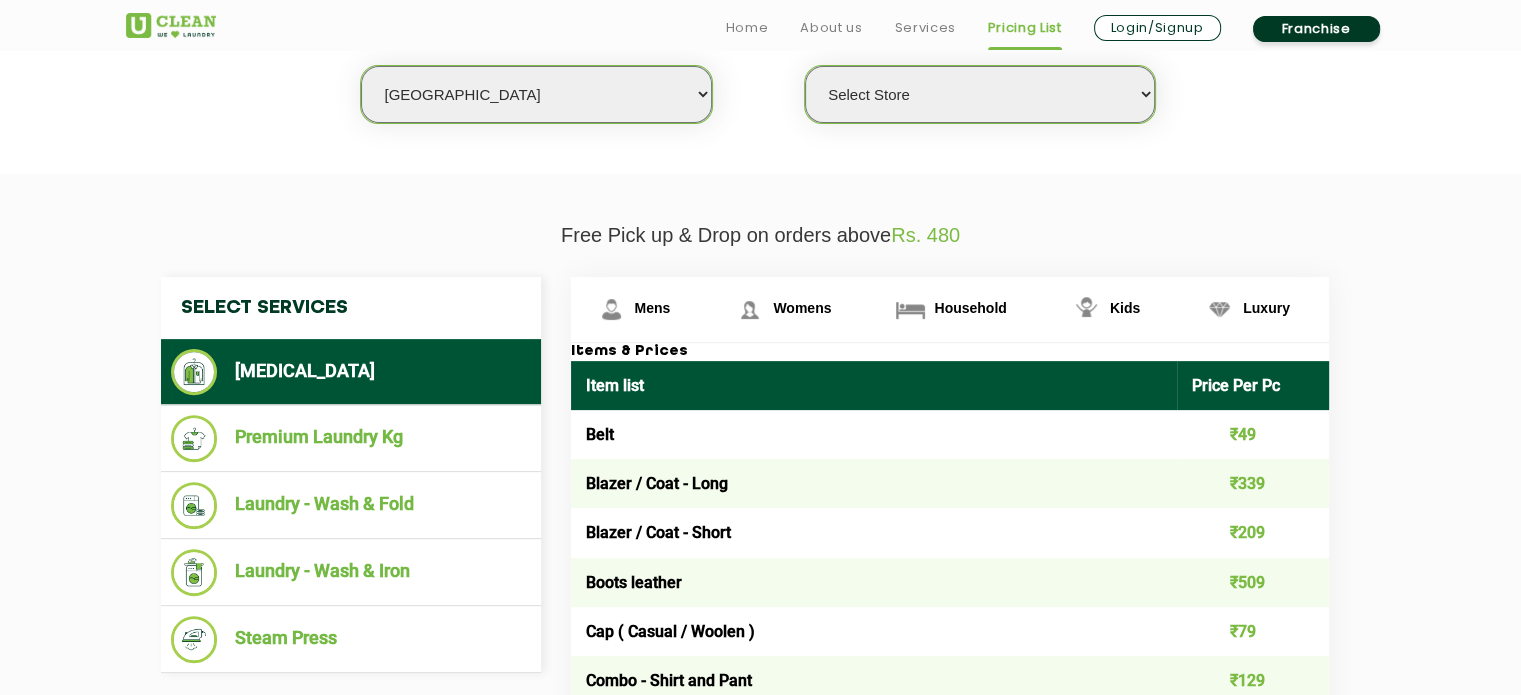 click on "Select Store UClean Suddhowala Dehradun UClean Subhash Nagar UClean ITBP Road UClean Nehru Colony UClean Garhi Cantt UClean Sehstradhara Road" at bounding box center [980, 94] 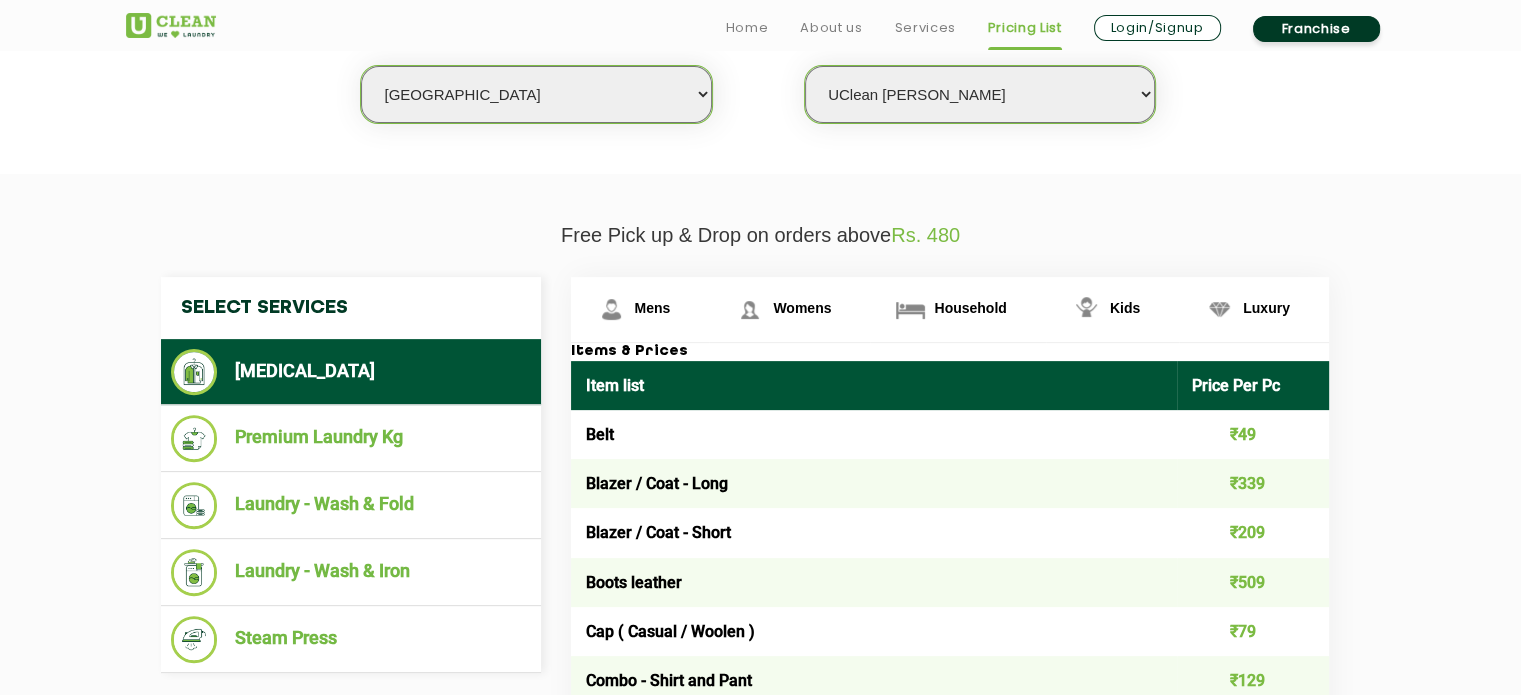 click on "Select Store UClean Suddhowala Dehradun UClean Subhash Nagar UClean ITBP Road UClean Nehru Colony UClean Garhi Cantt UClean Sehstradhara Road" at bounding box center (980, 94) 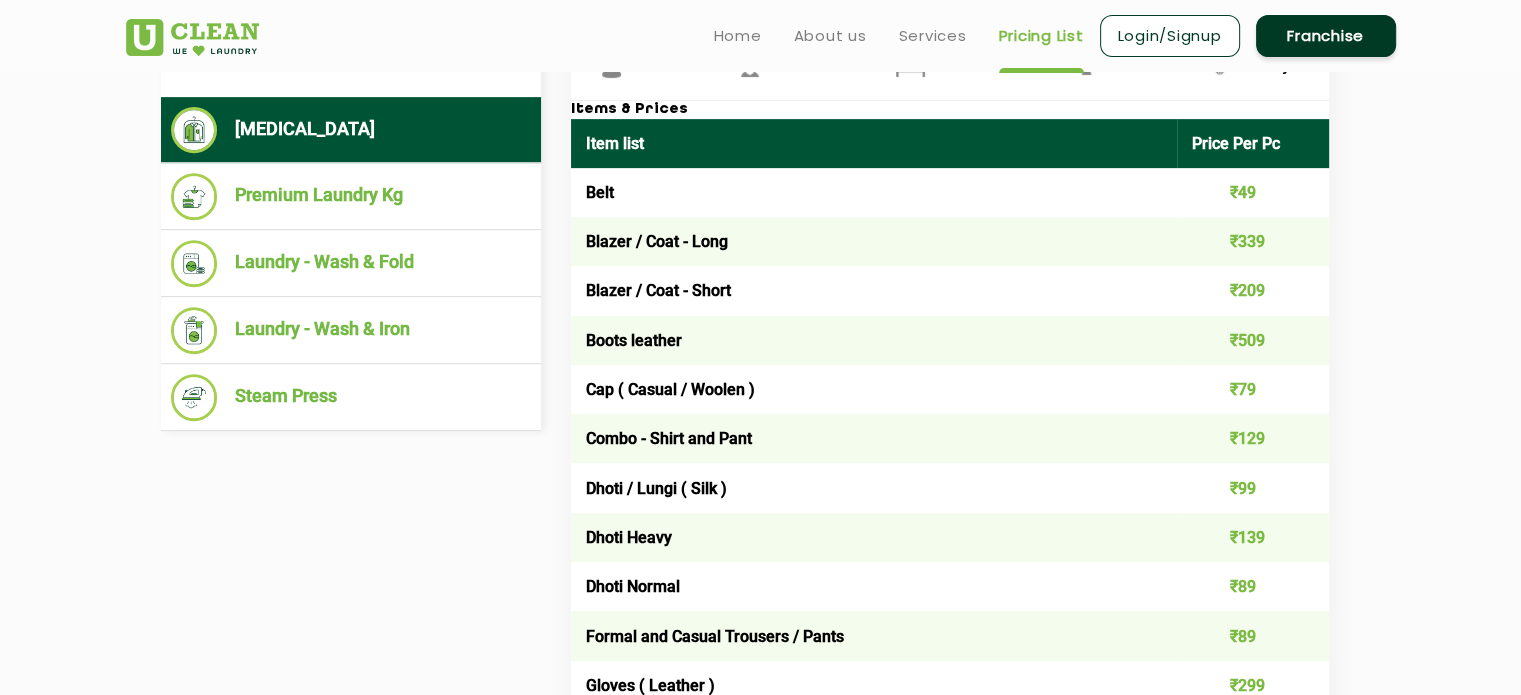 scroll, scrollTop: 684, scrollLeft: 0, axis: vertical 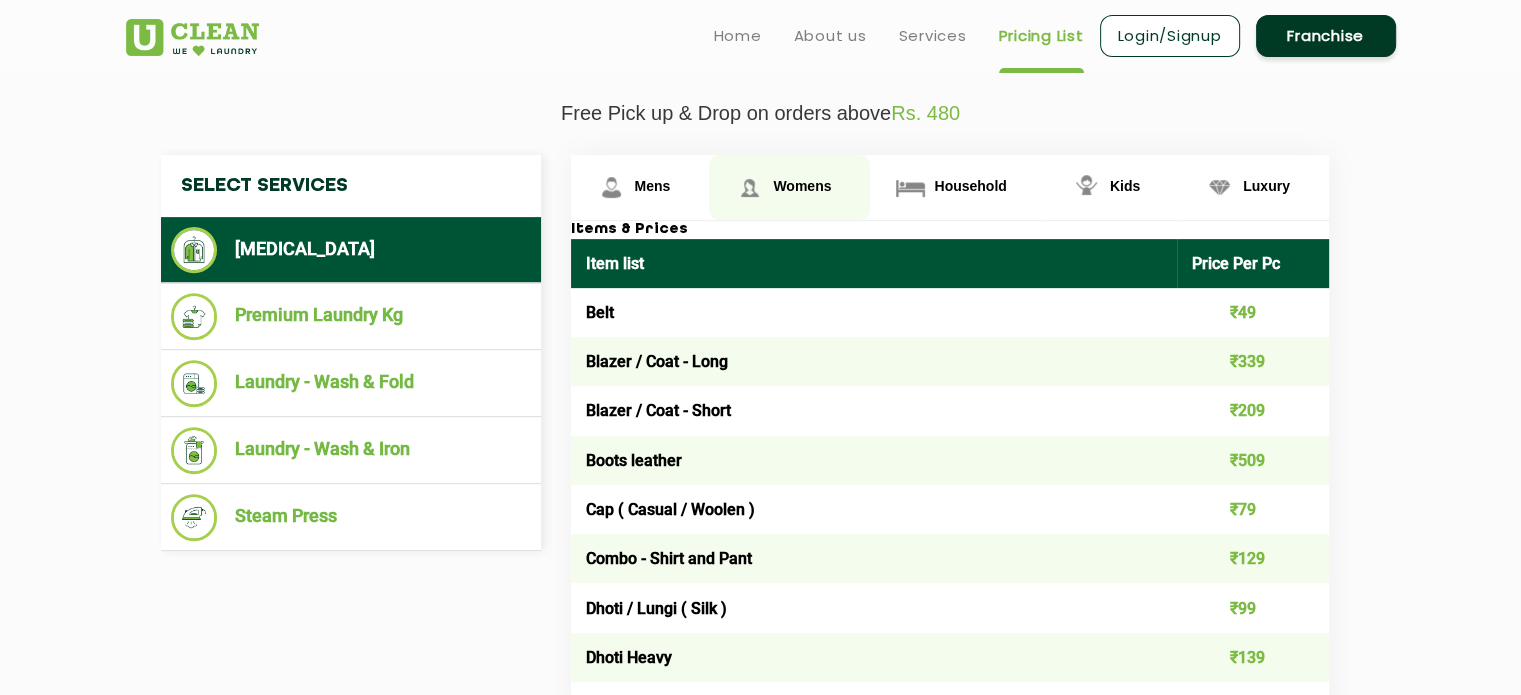 click on "Womens" at bounding box center (653, 186) 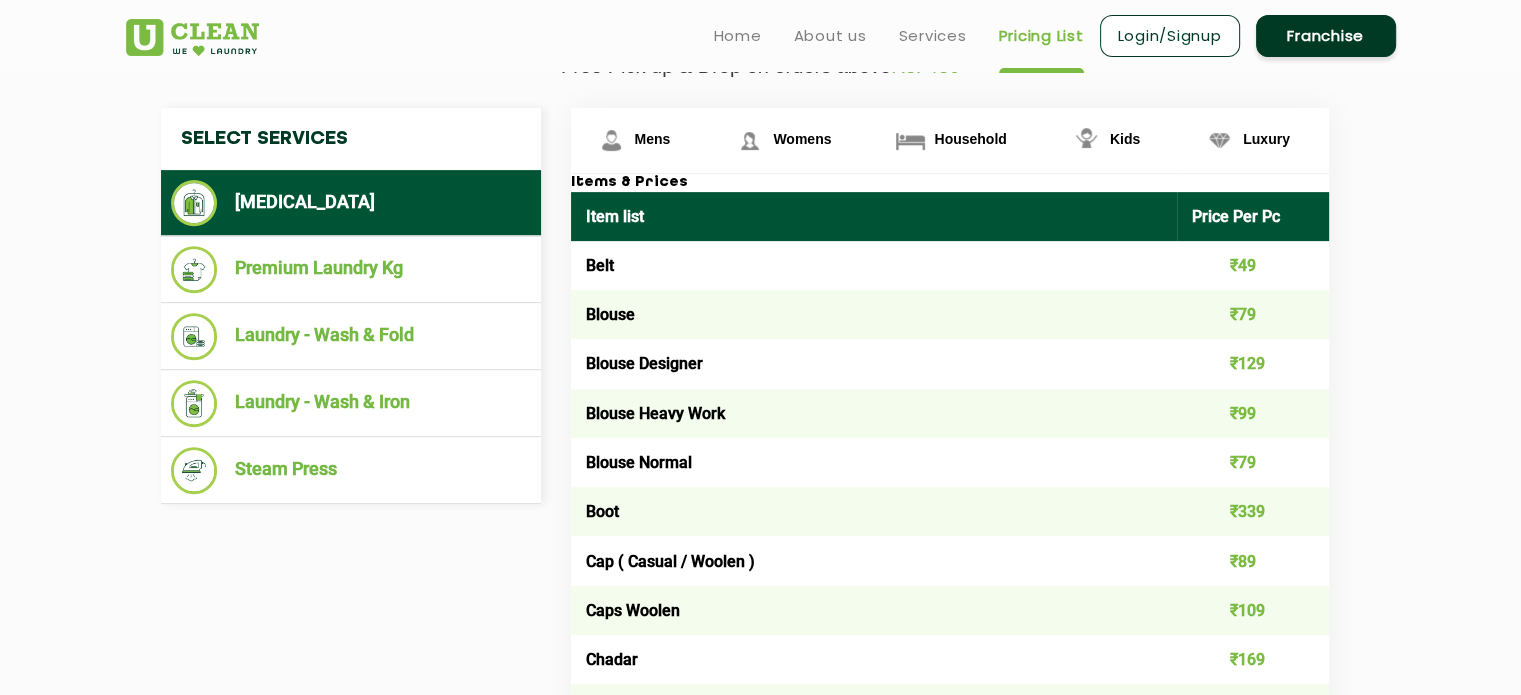 scroll, scrollTop: 732, scrollLeft: 0, axis: vertical 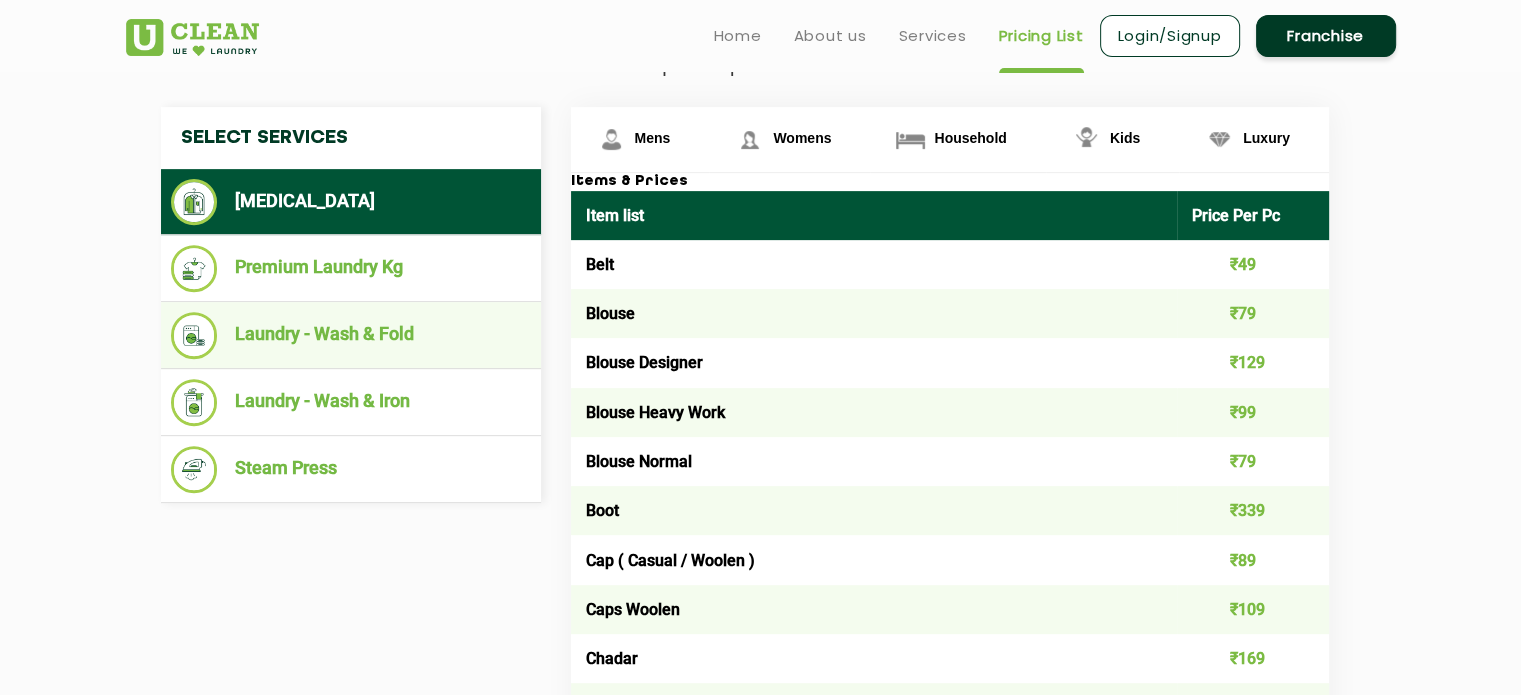 click on "Laundry - Wash & Fold" at bounding box center [351, 335] 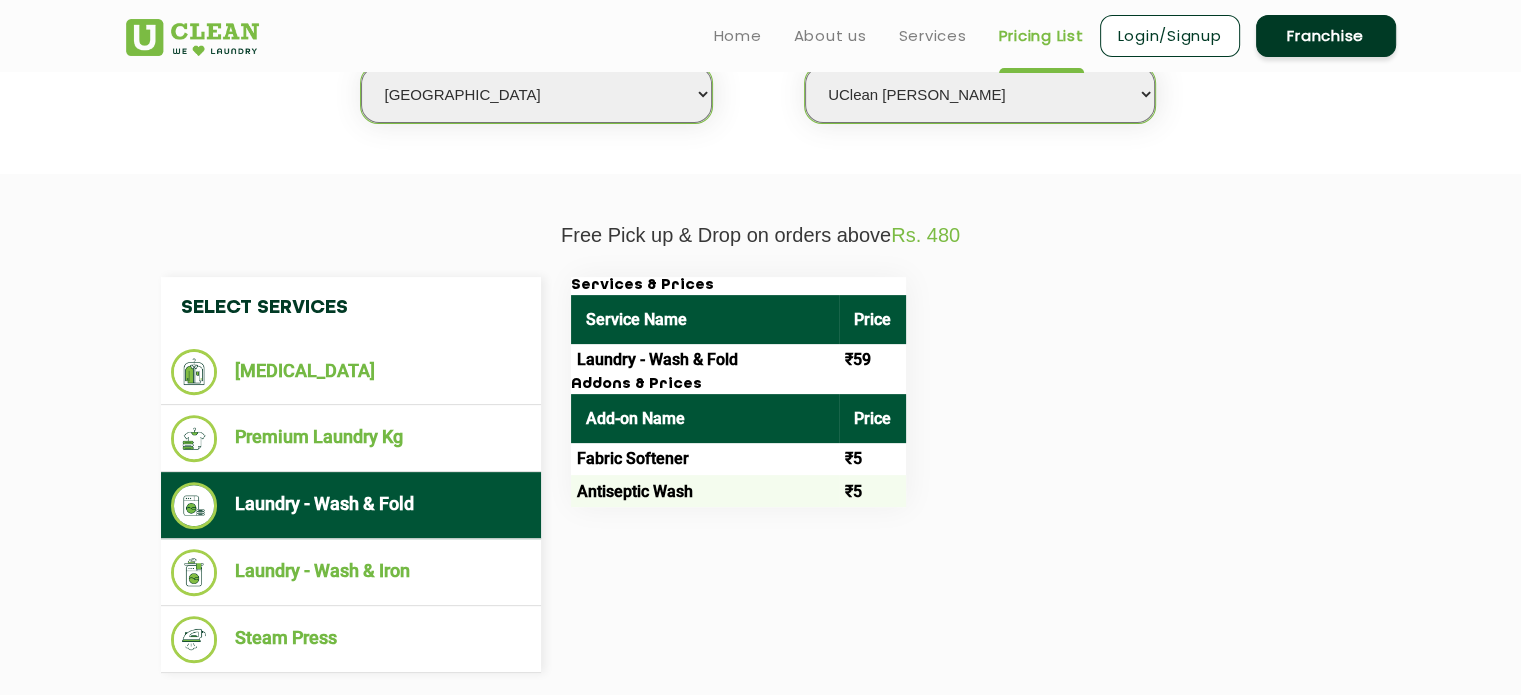 scroll, scrollTop: 560, scrollLeft: 0, axis: vertical 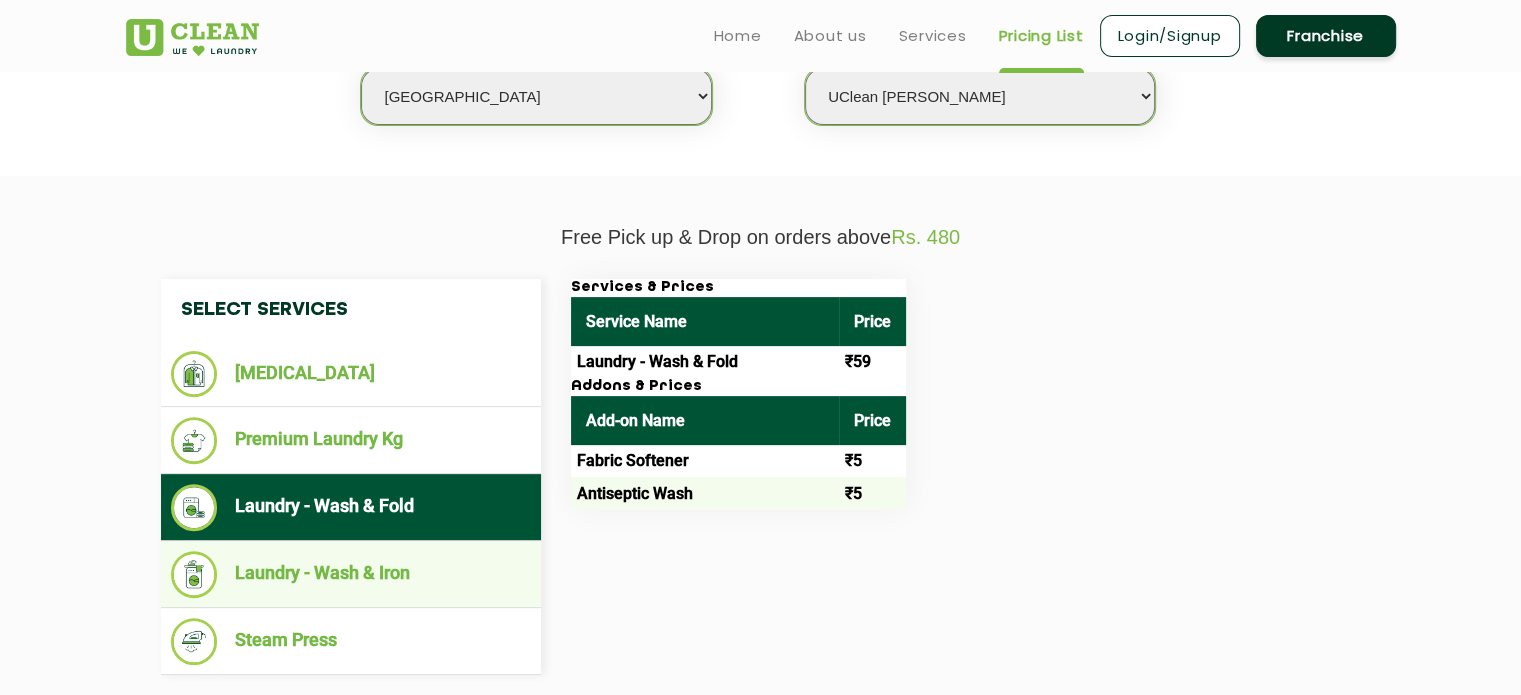click on "Laundry - Wash & Iron" at bounding box center [351, 574] 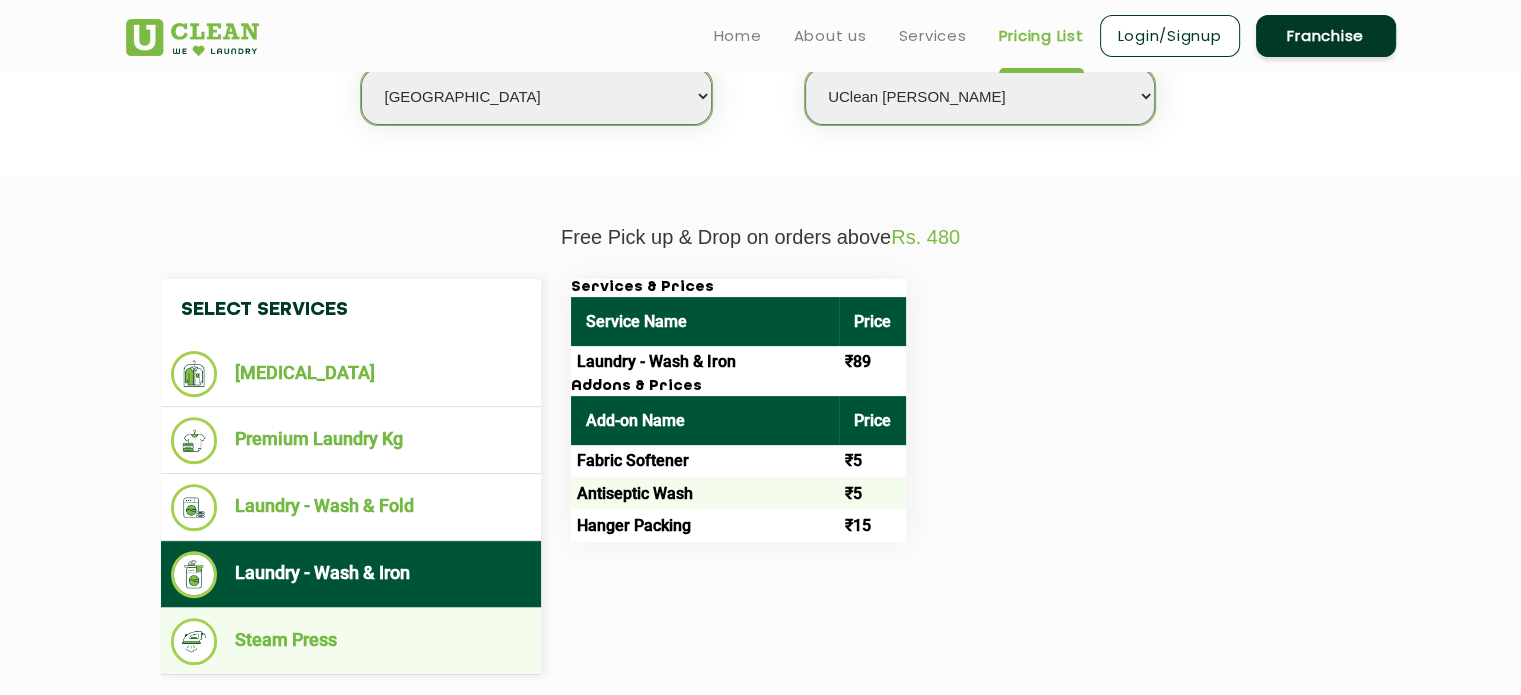 click on "Steam Press" at bounding box center [351, 641] 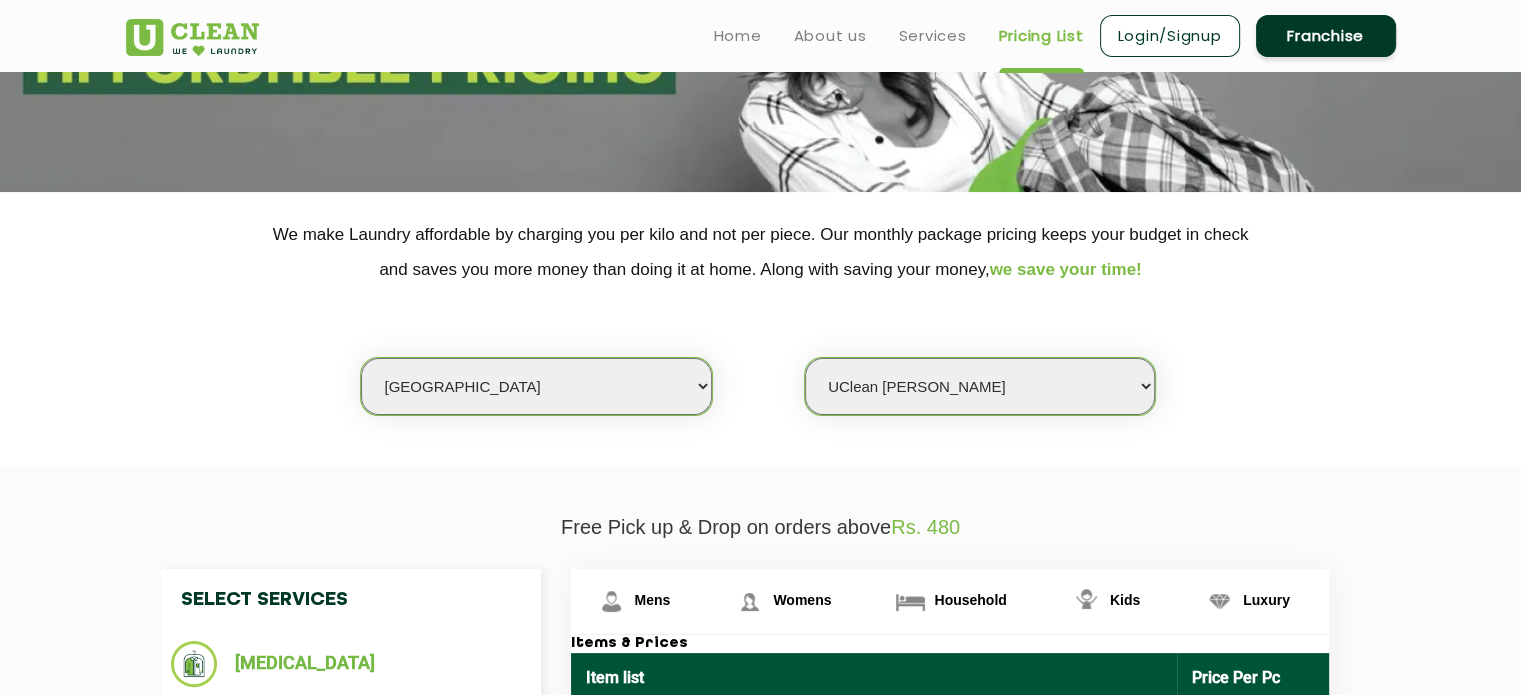 scroll, scrollTop: 0, scrollLeft: 0, axis: both 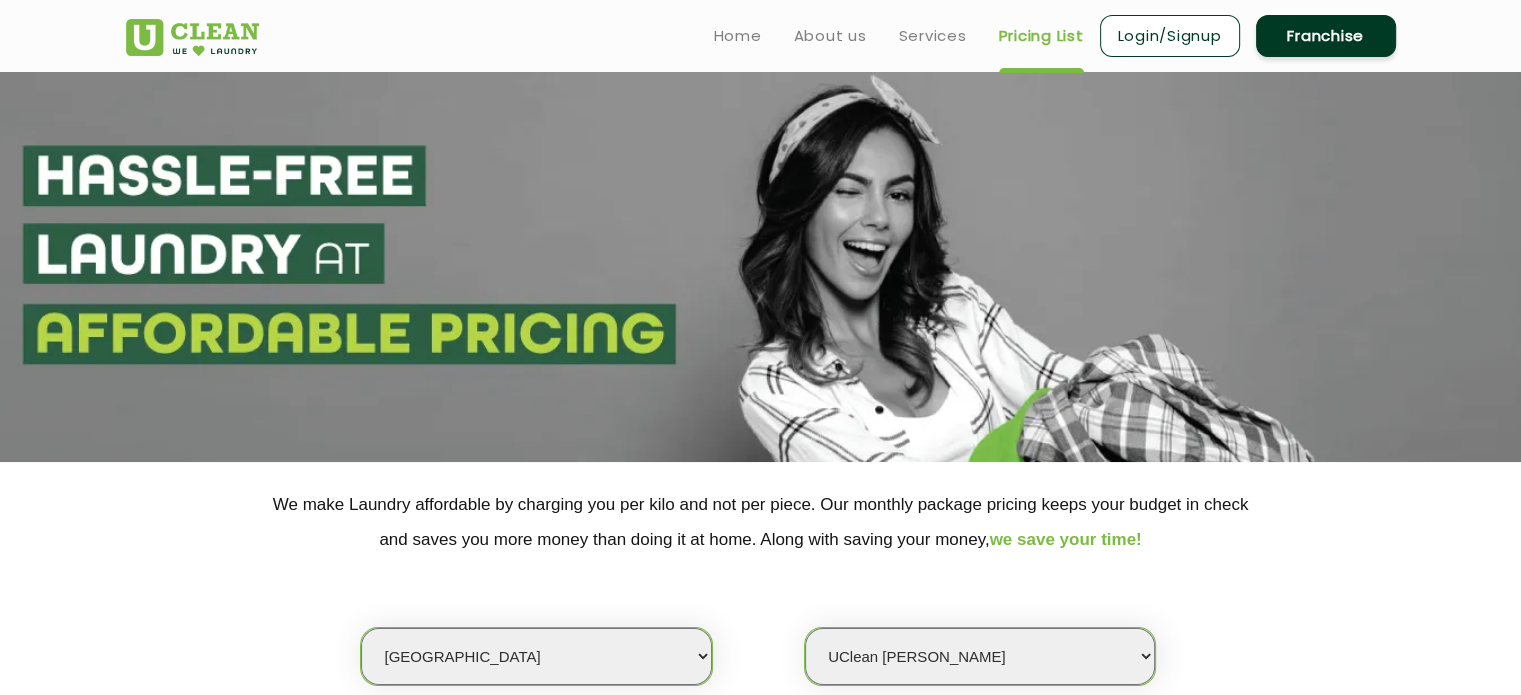 click on "Login/Signup" at bounding box center (1170, 36) 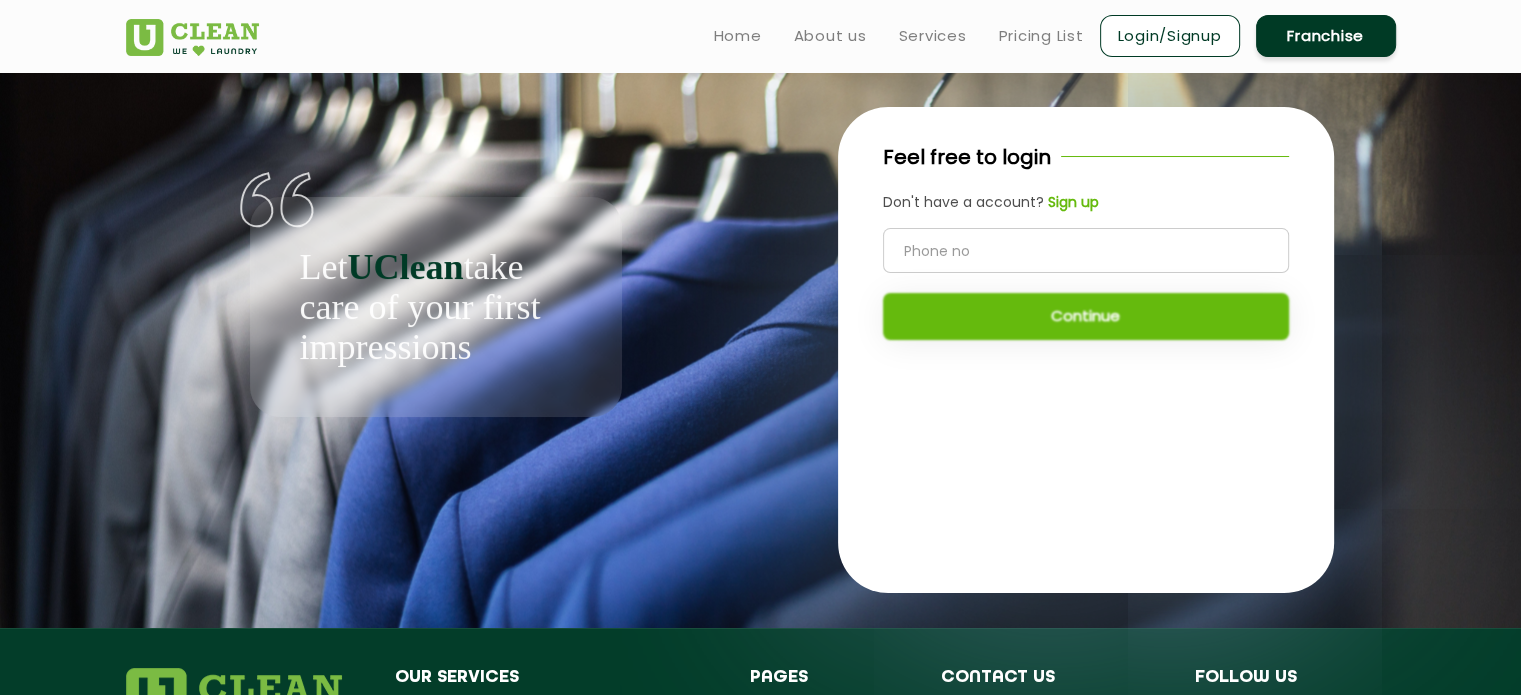 click 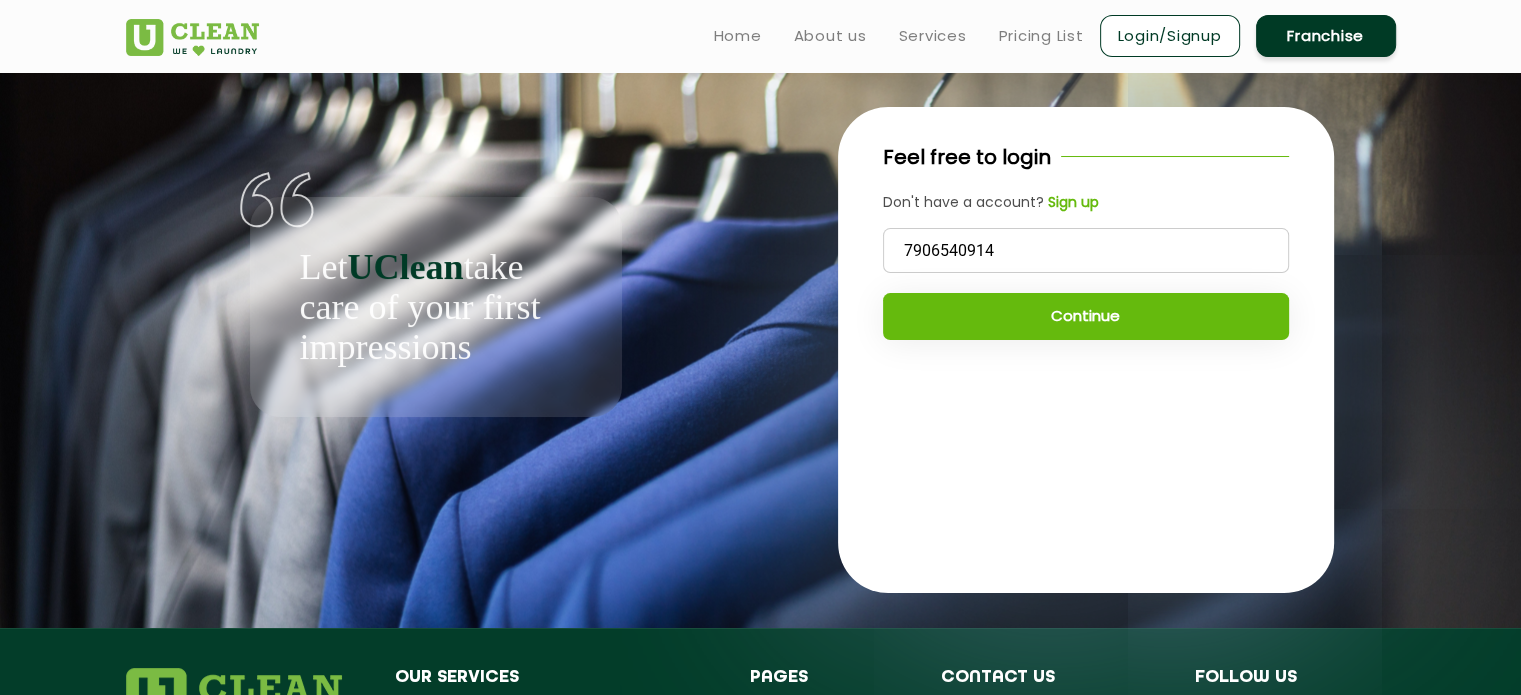 type on "7906540914" 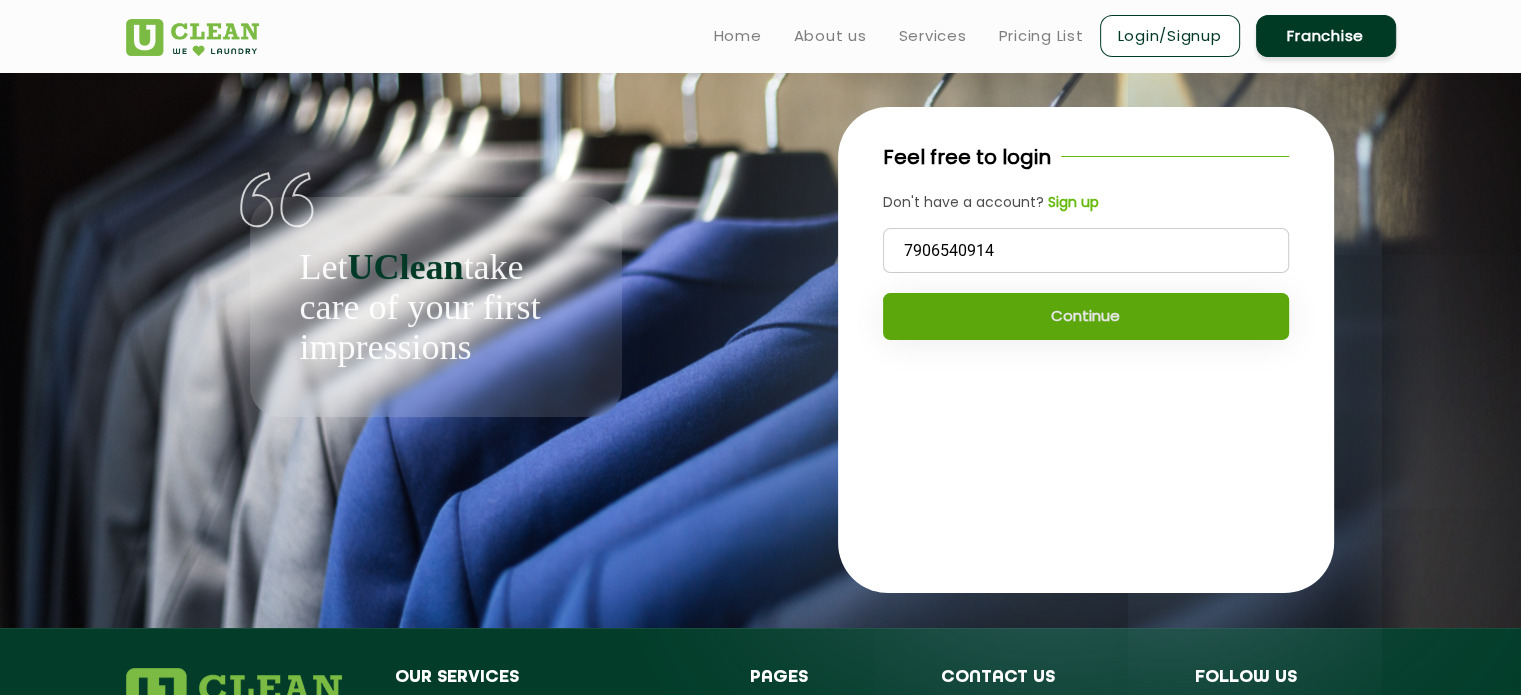 click on "Continue" 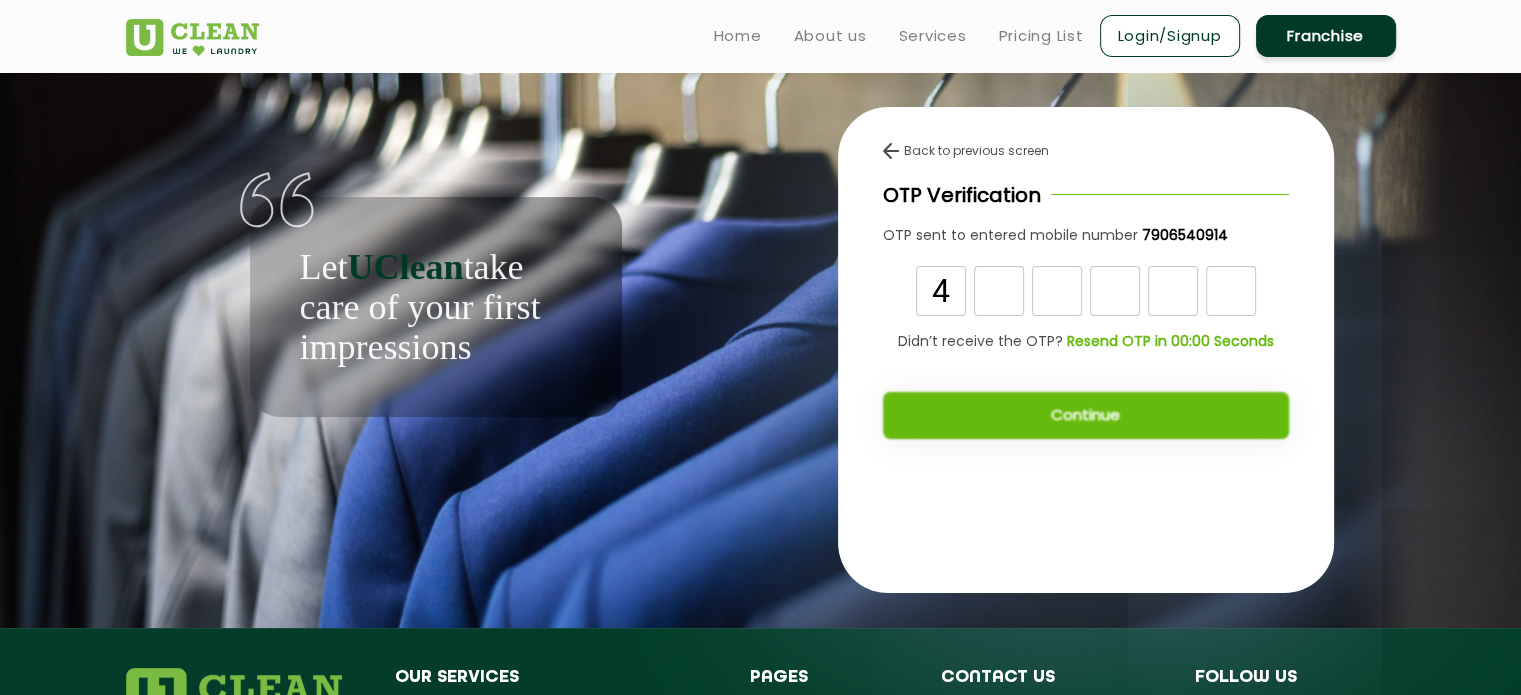 type on "4" 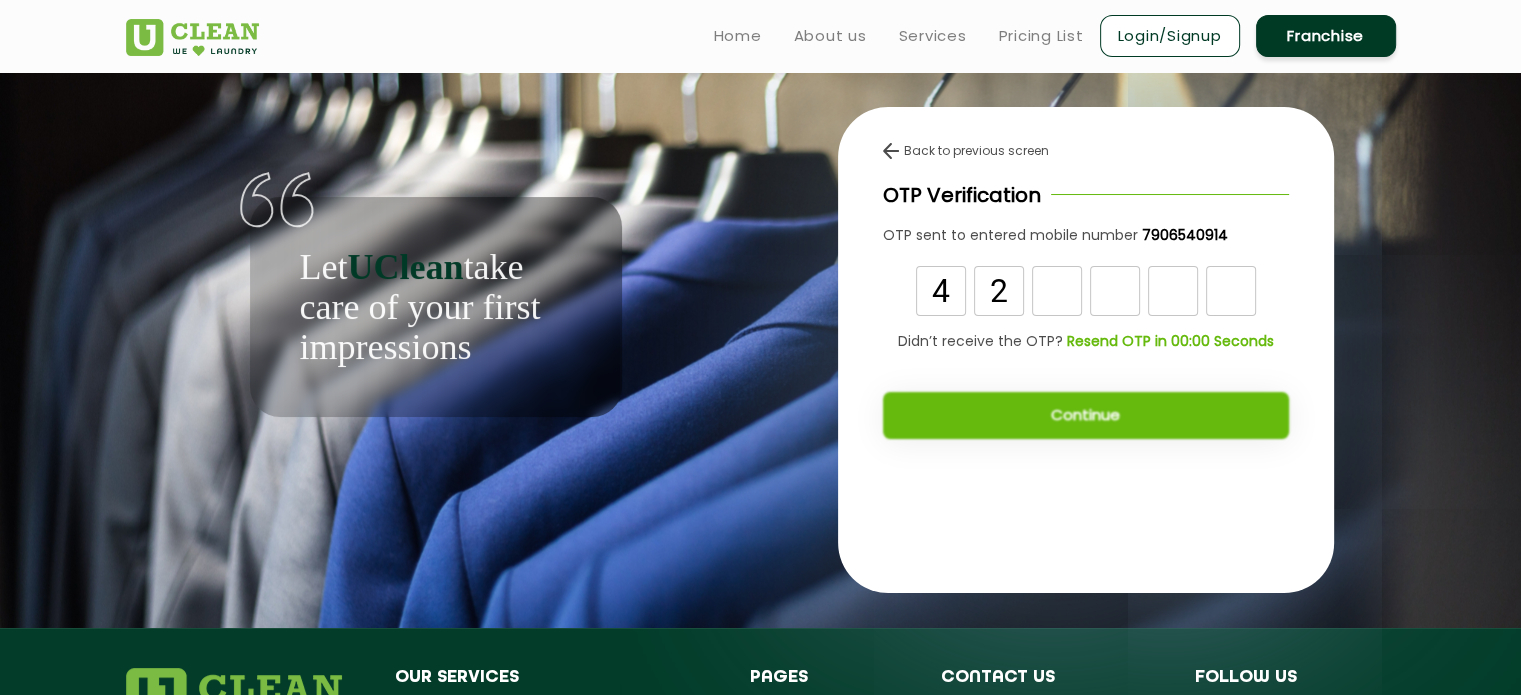 type on "2" 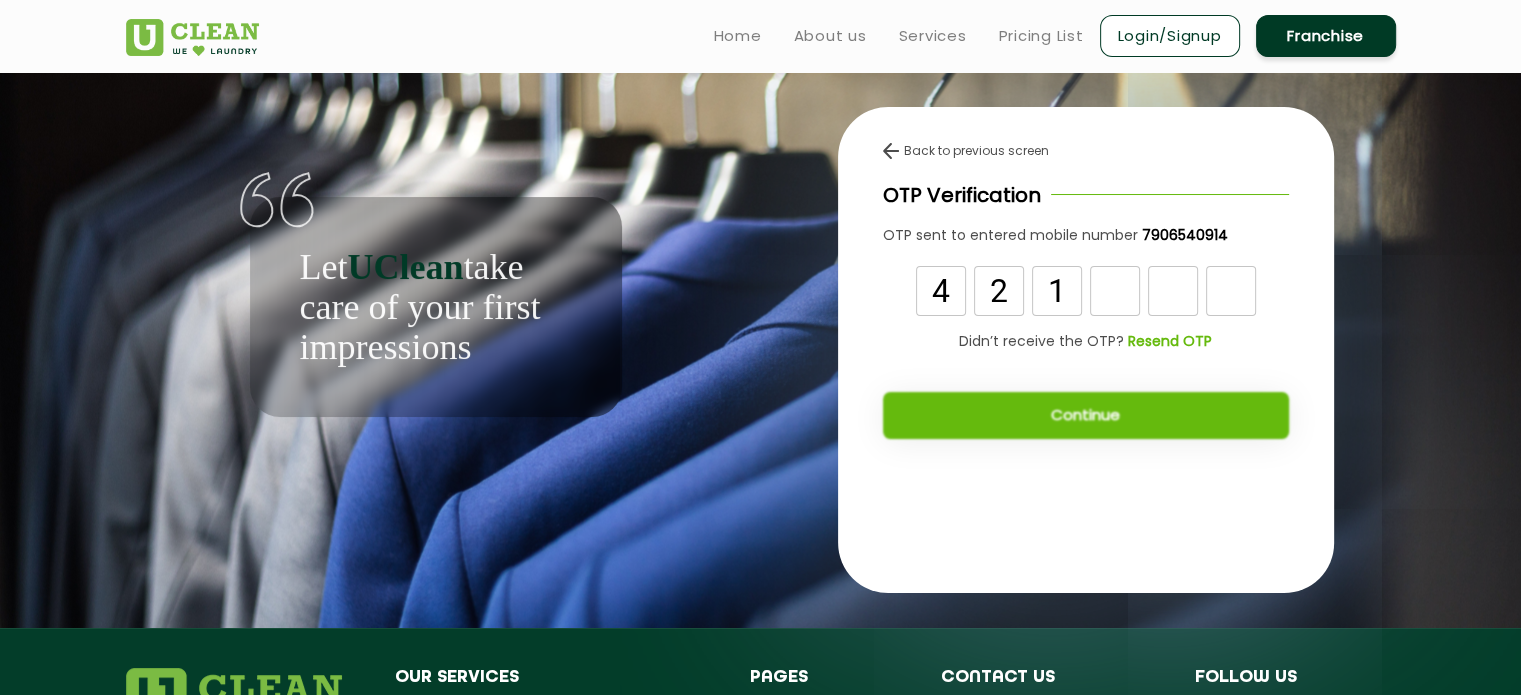 type on "1" 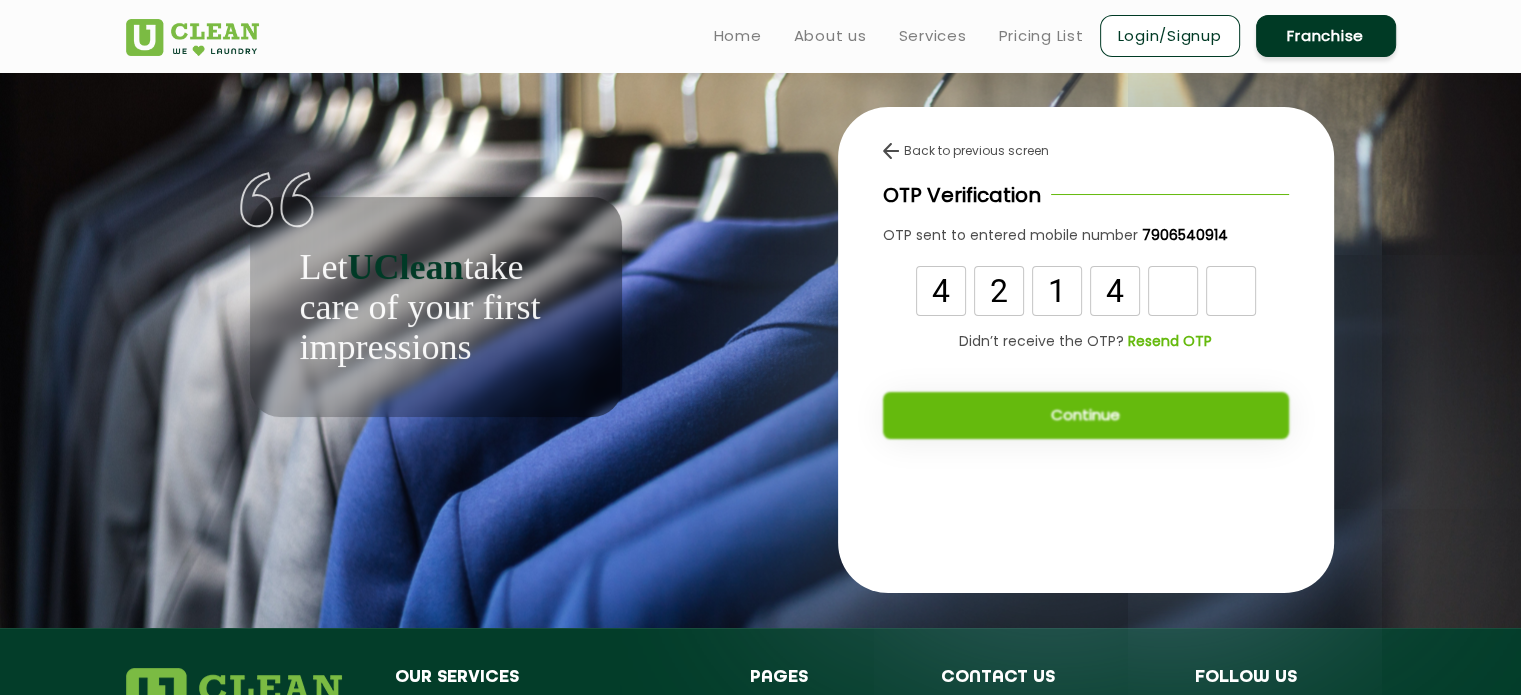 type on "4" 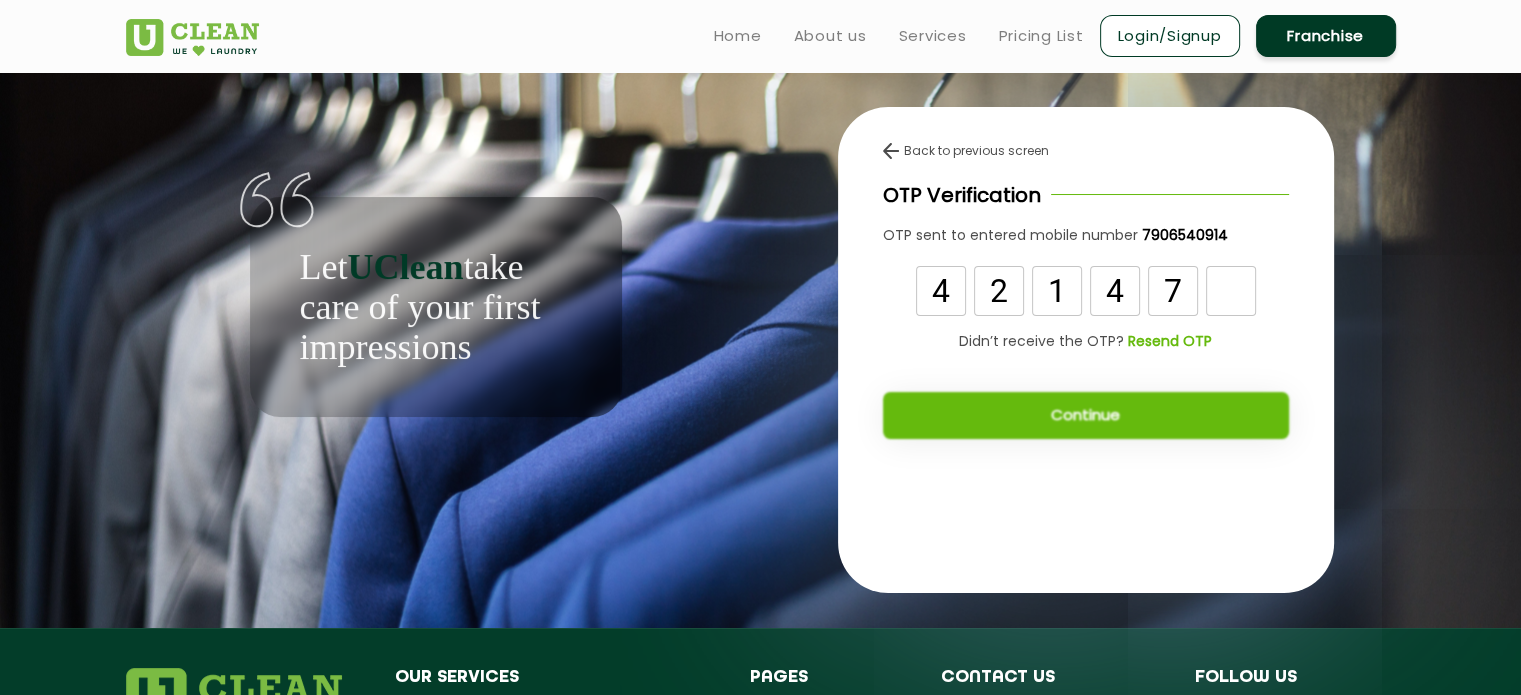 type on "7" 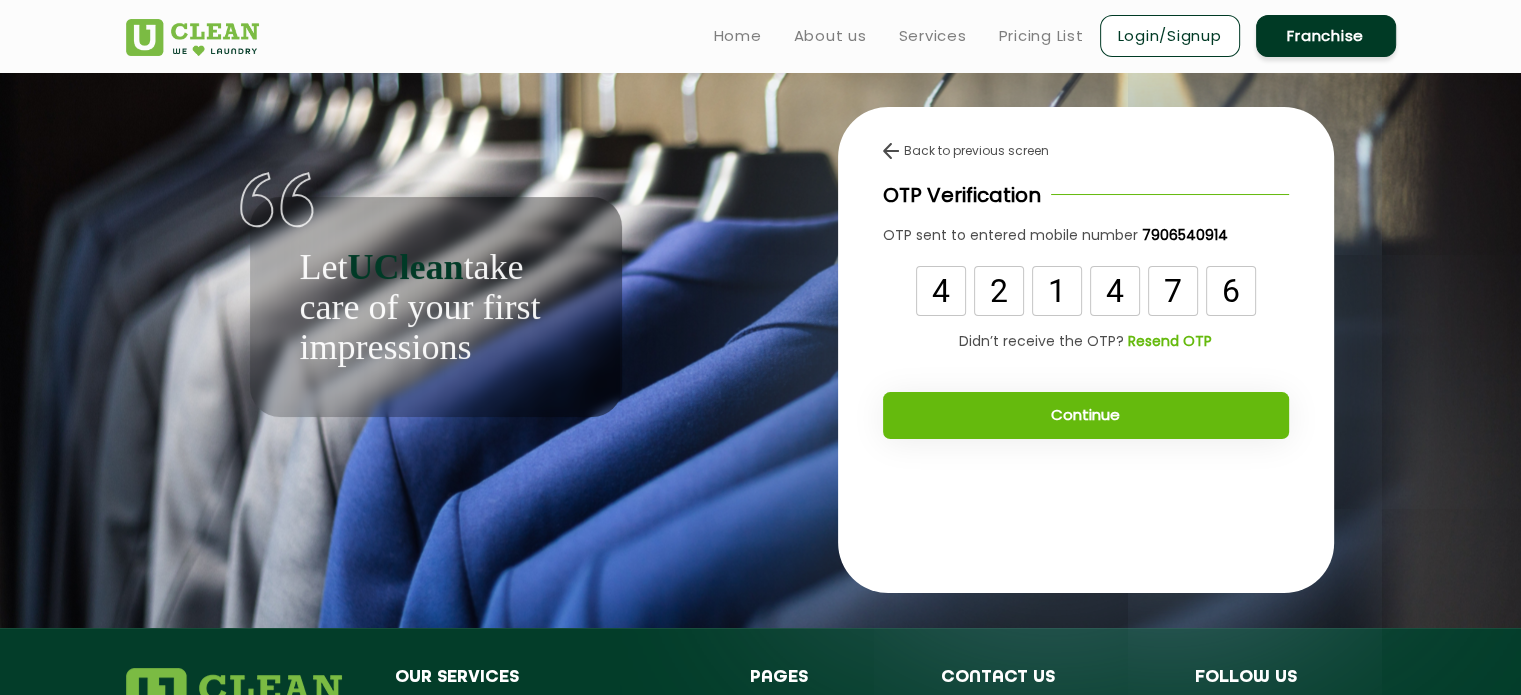 type on "6" 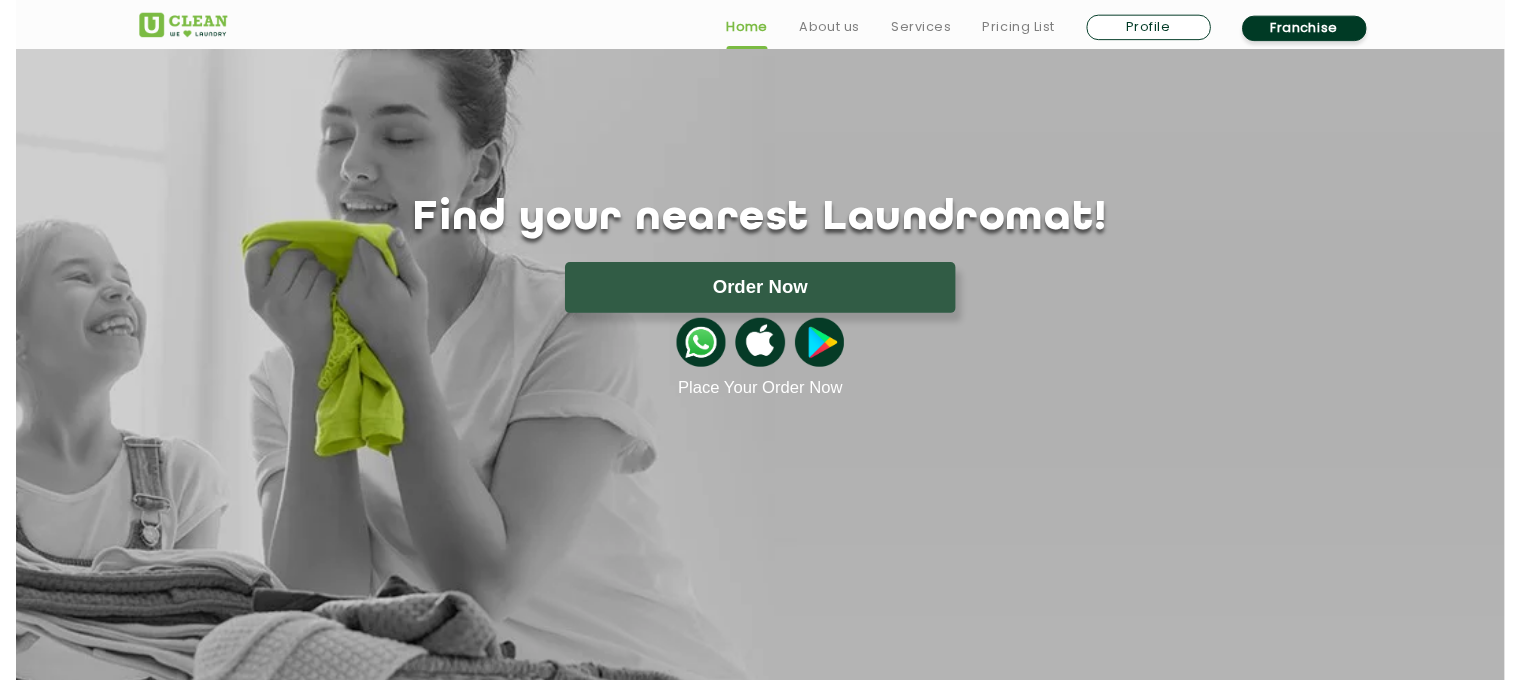 scroll, scrollTop: 64, scrollLeft: 0, axis: vertical 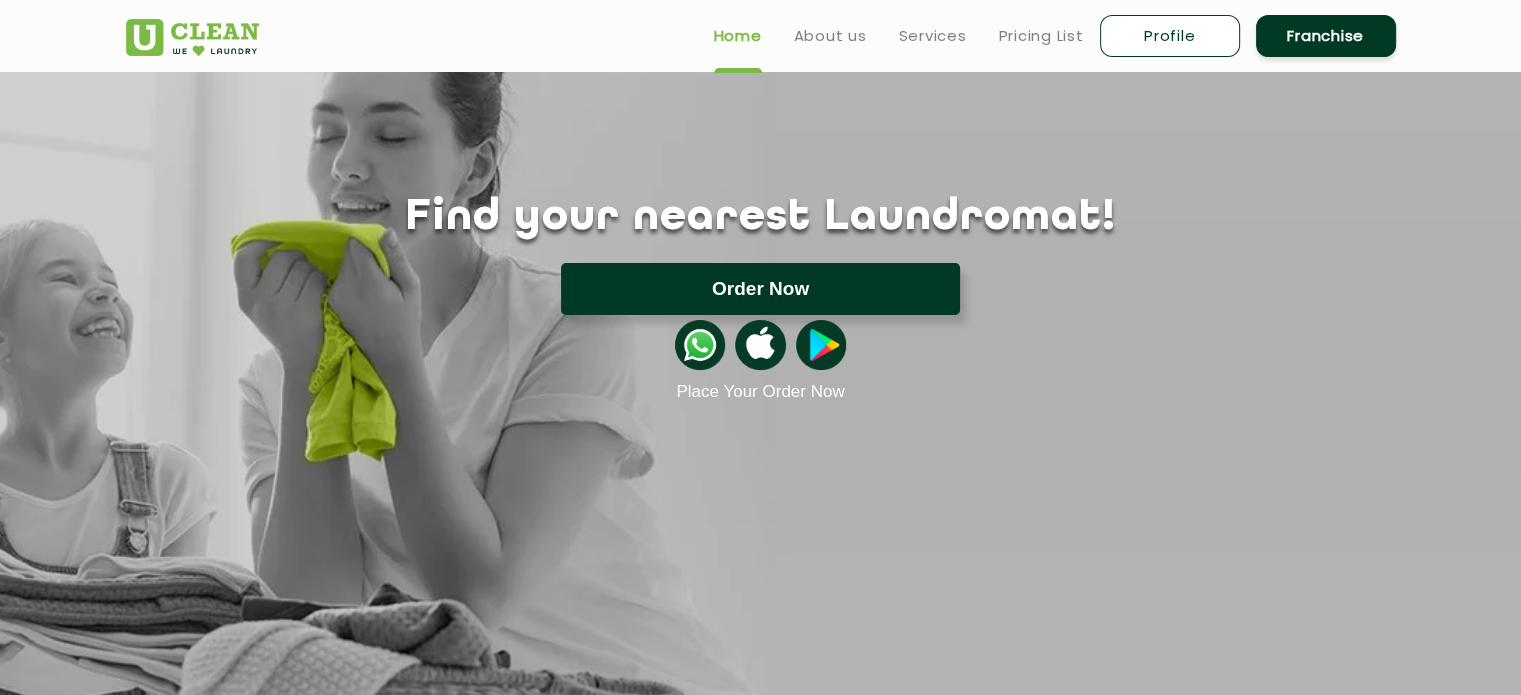 click on "Order Now" 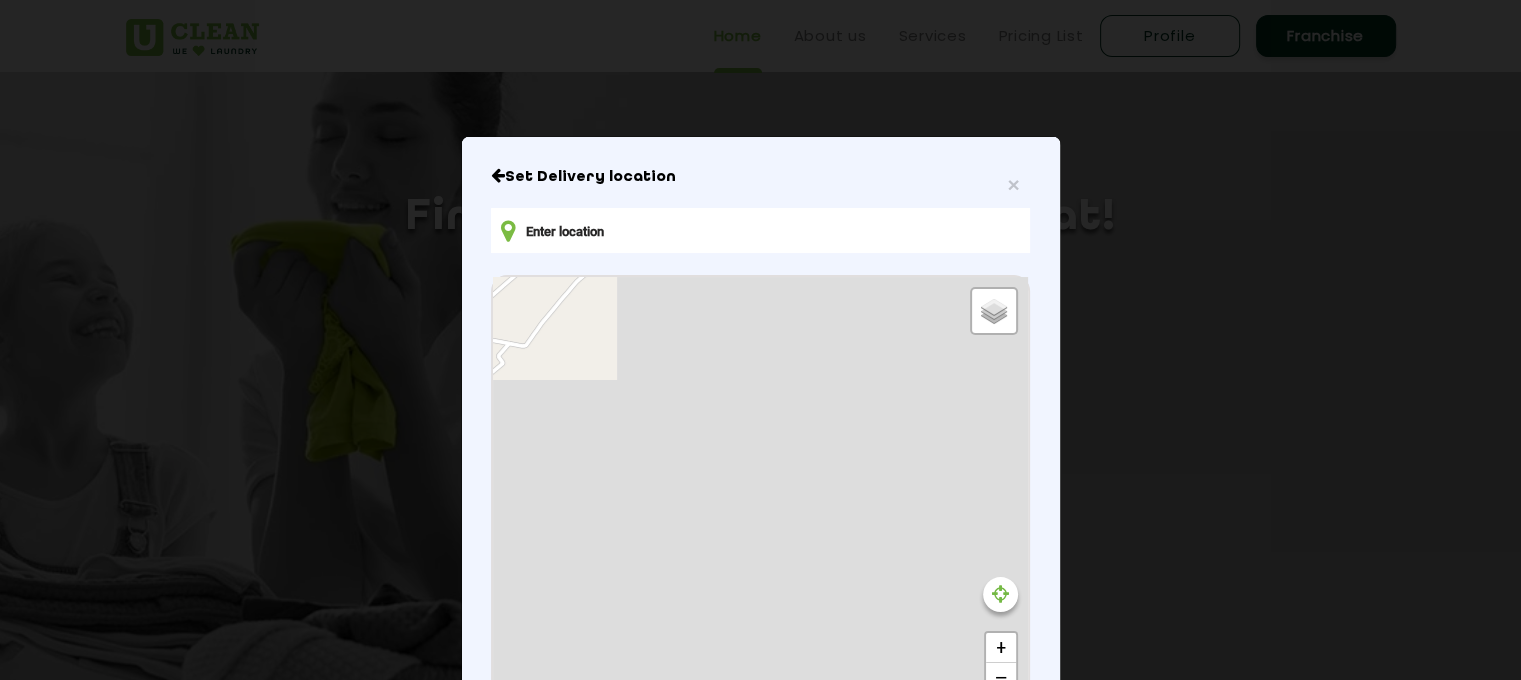 type on "CQV4+69 [GEOGRAPHIC_DATA], [GEOGRAPHIC_DATA], [GEOGRAPHIC_DATA]" 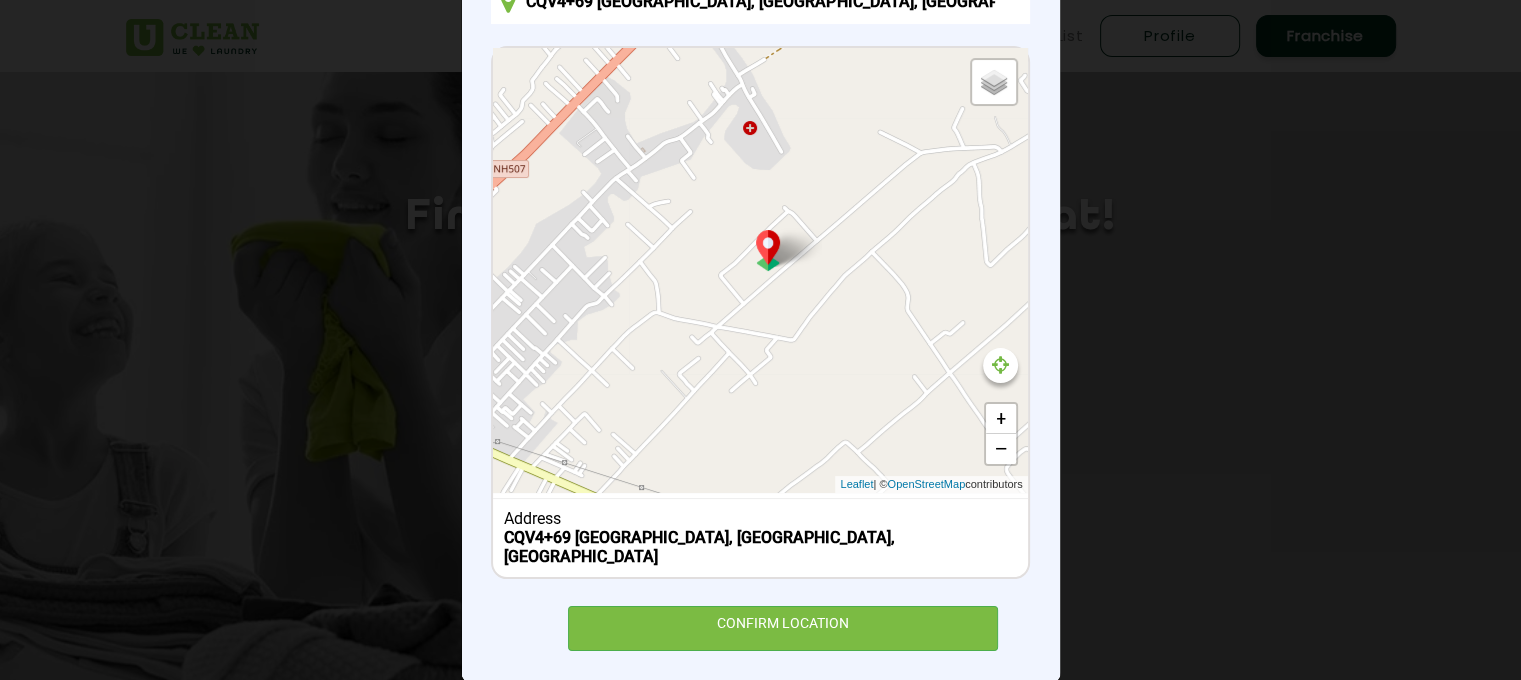 scroll, scrollTop: 228, scrollLeft: 0, axis: vertical 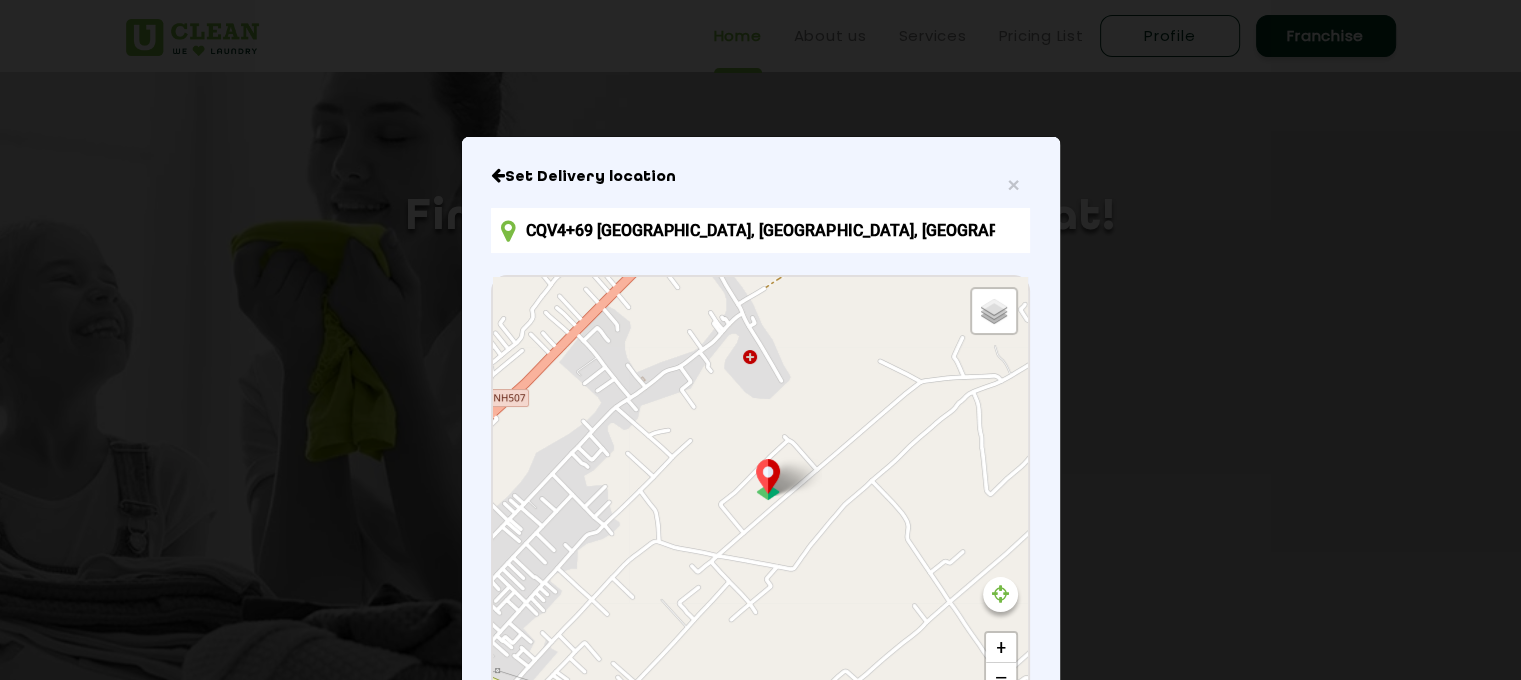 click on "CQV4+69 [GEOGRAPHIC_DATA], [GEOGRAPHIC_DATA], [GEOGRAPHIC_DATA]" at bounding box center (760, 230) 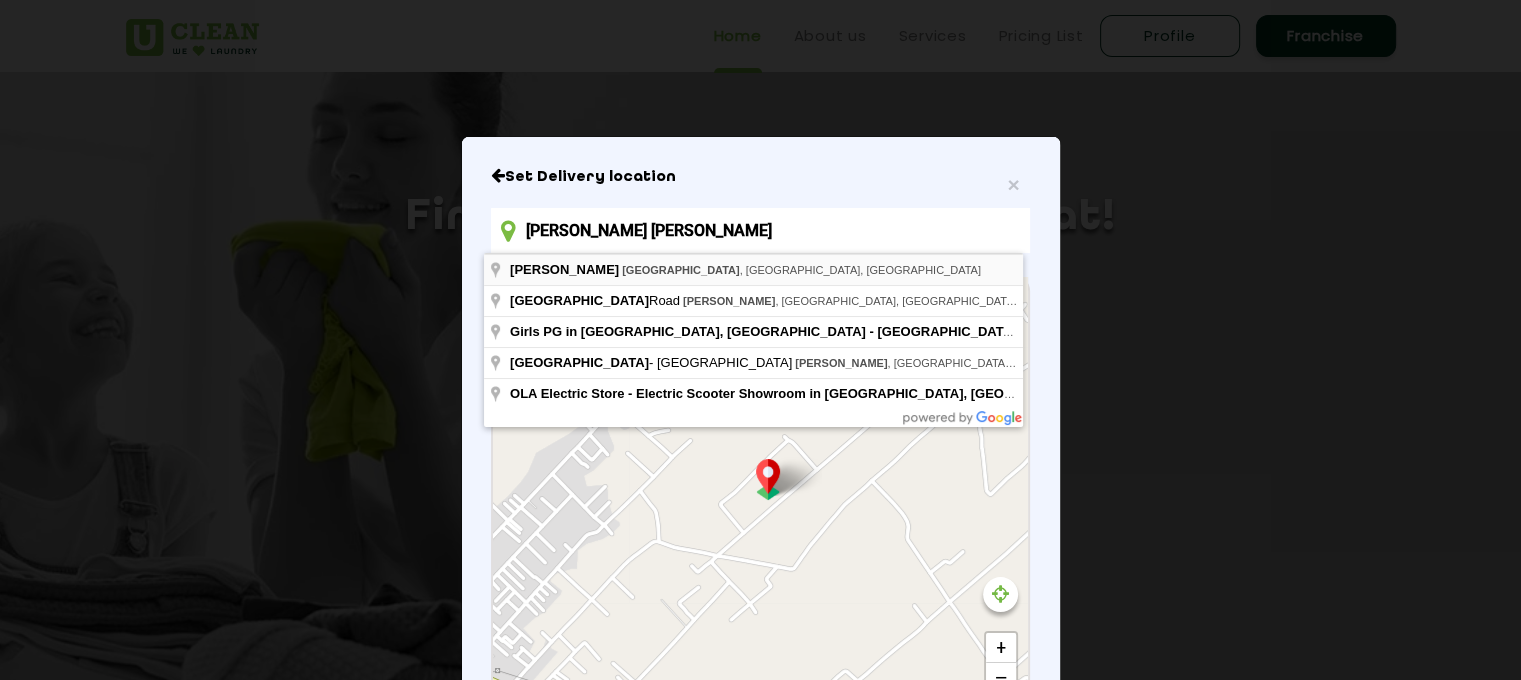 type on "[GEOGRAPHIC_DATA], [GEOGRAPHIC_DATA], [GEOGRAPHIC_DATA], [GEOGRAPHIC_DATA]" 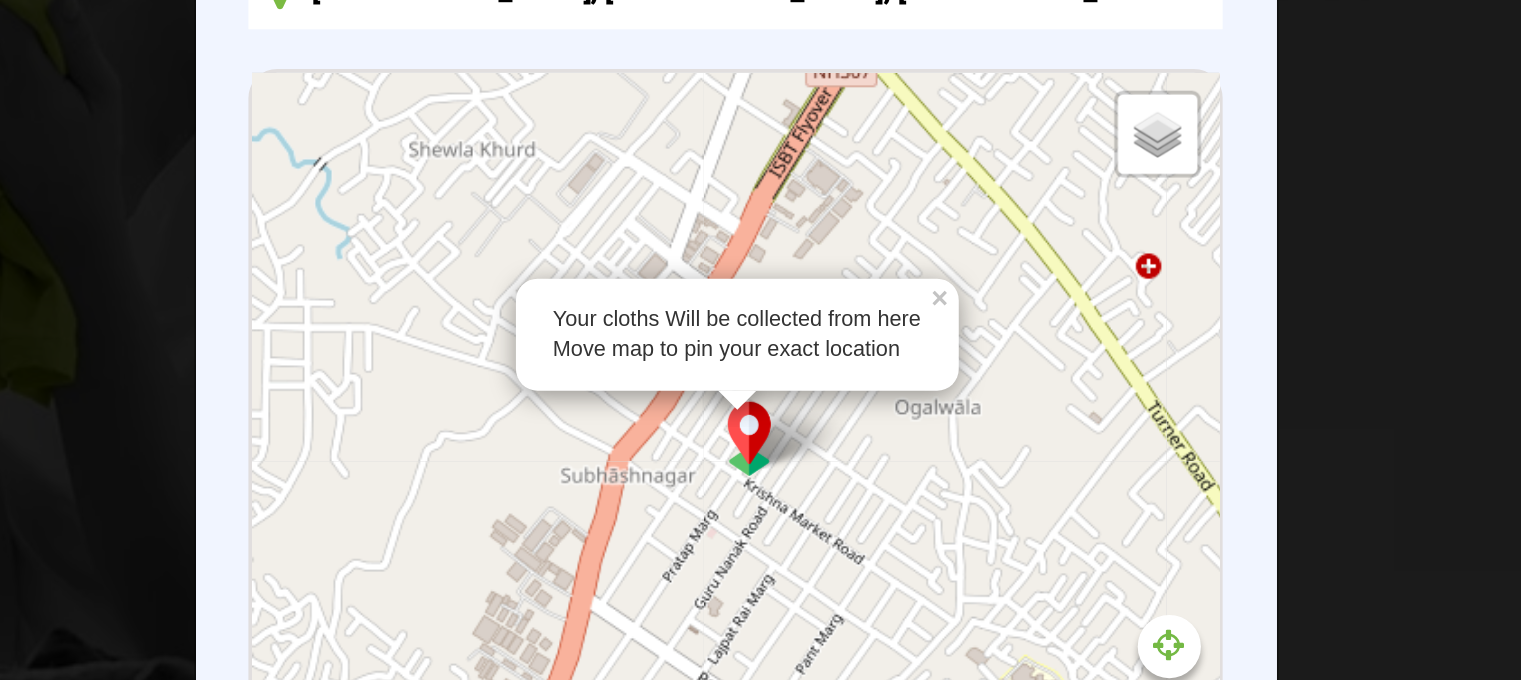 scroll, scrollTop: 64, scrollLeft: 0, axis: vertical 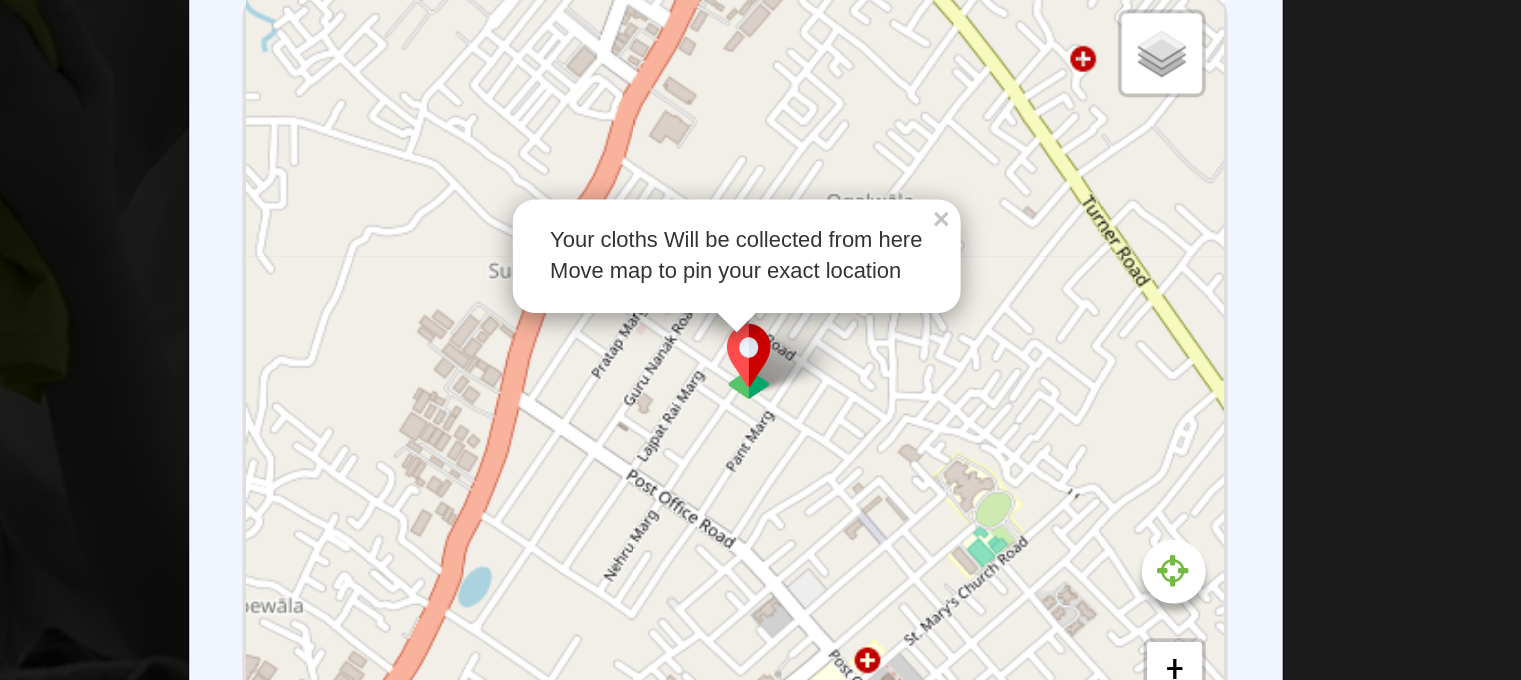 drag, startPoint x: 809, startPoint y: 487, endPoint x: 771, endPoint y: 397, distance: 97.6934 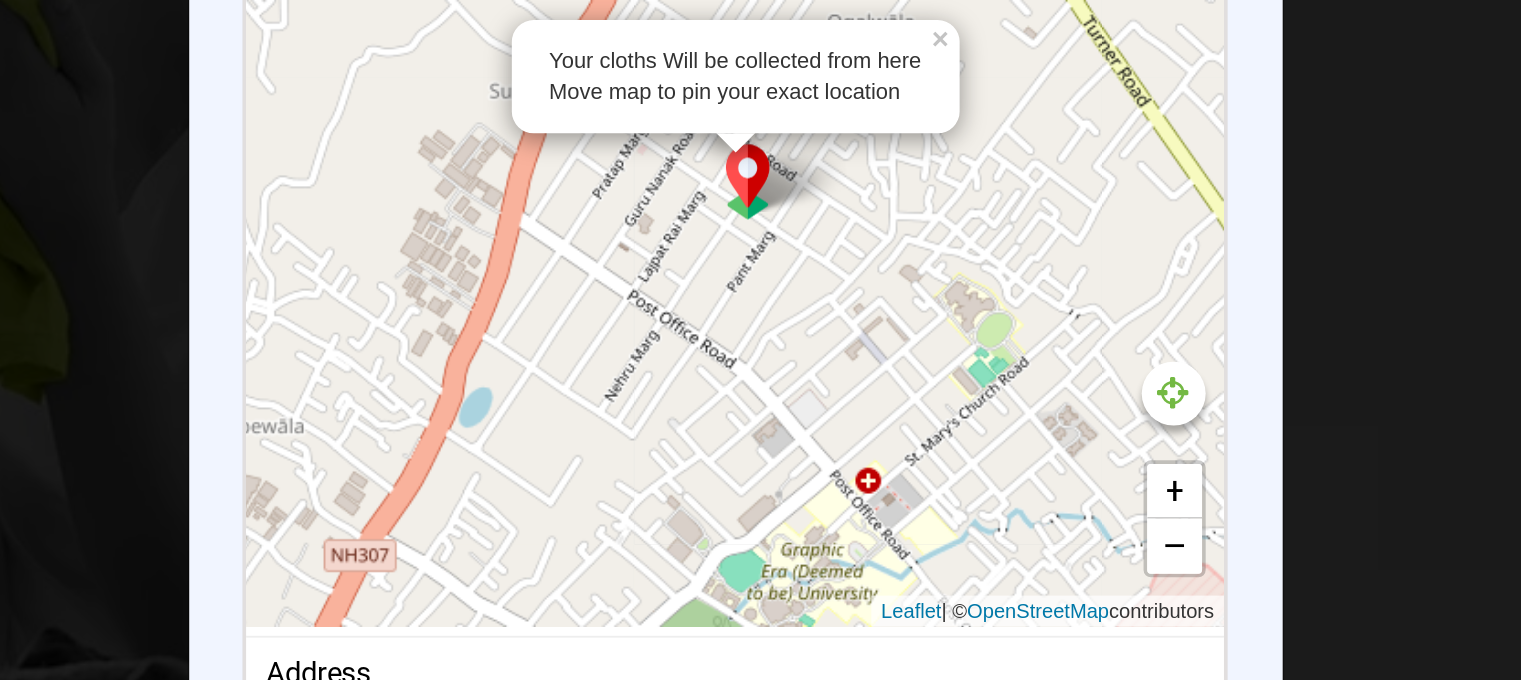 scroll, scrollTop: 136, scrollLeft: 0, axis: vertical 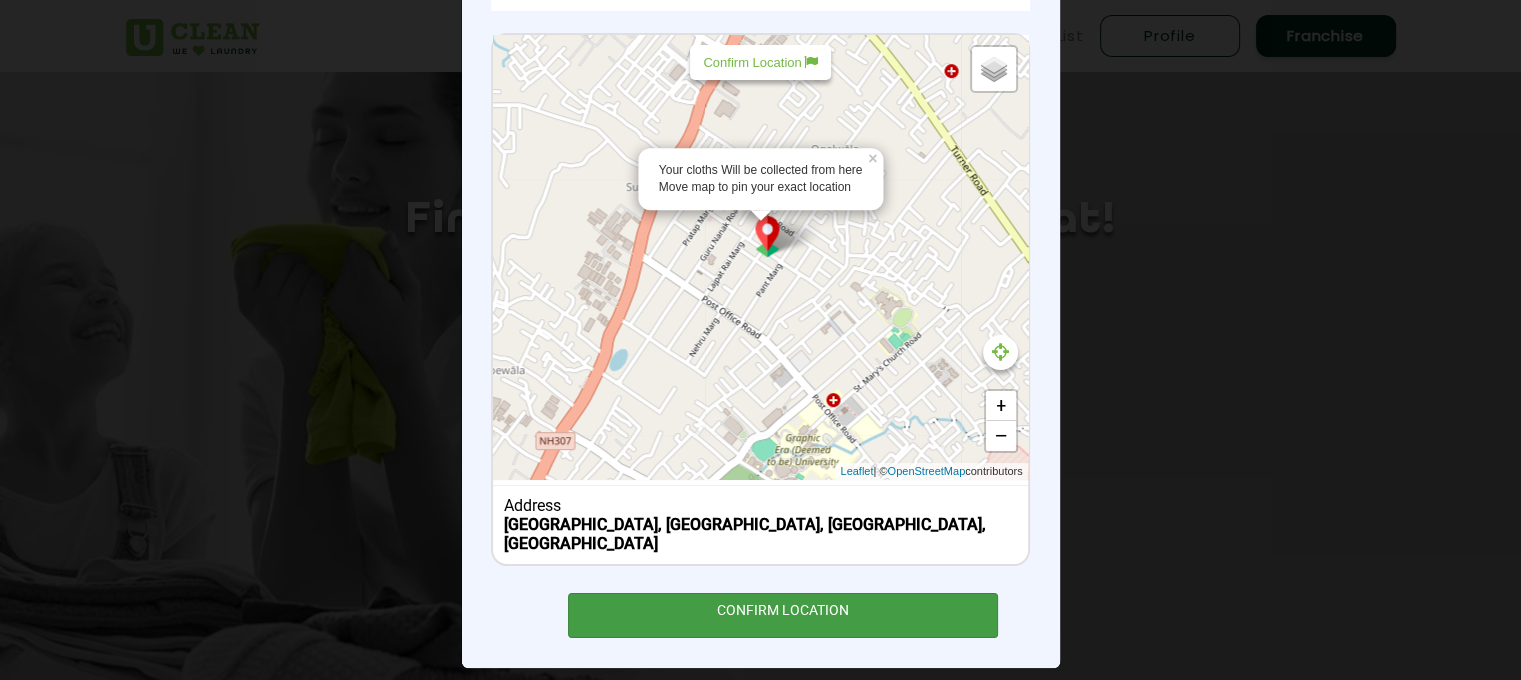 click on "CONFIRM LOCATION" at bounding box center [783, 615] 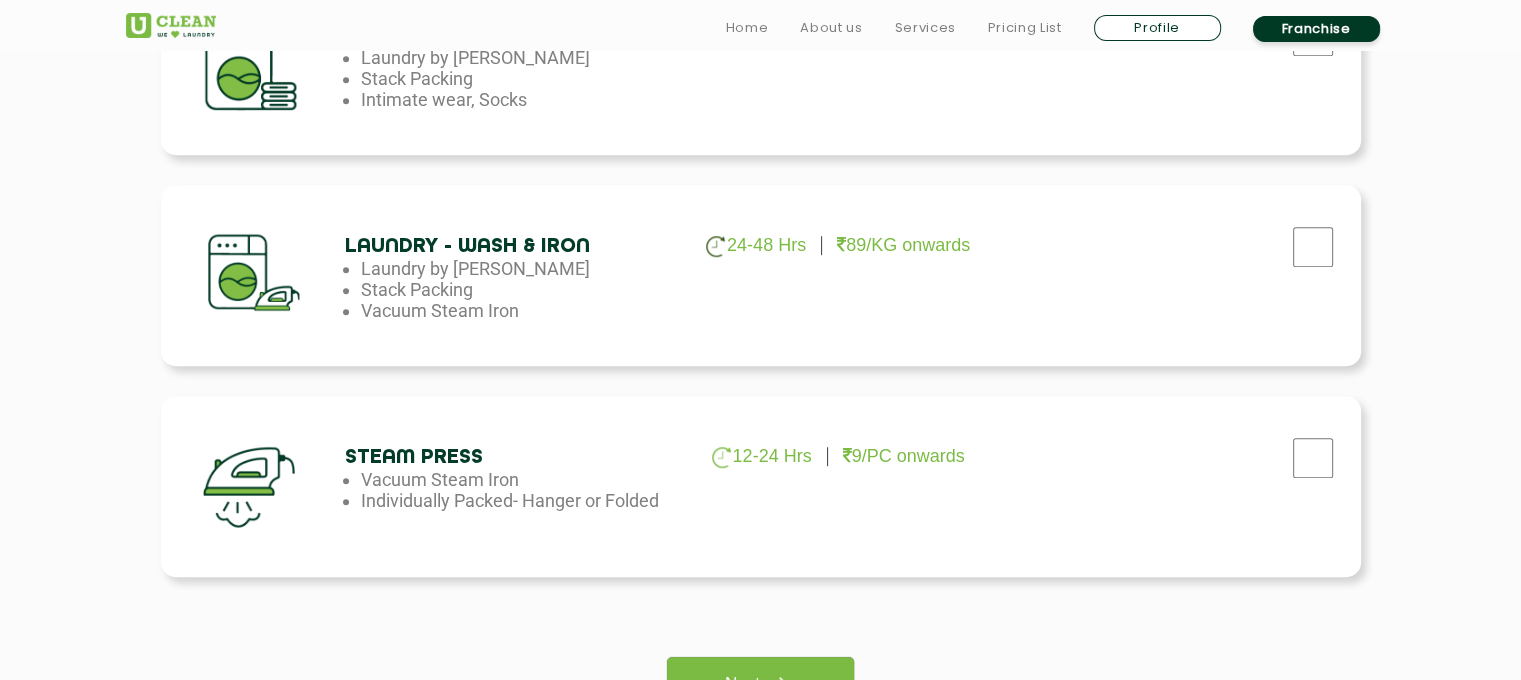 scroll, scrollTop: 1294, scrollLeft: 0, axis: vertical 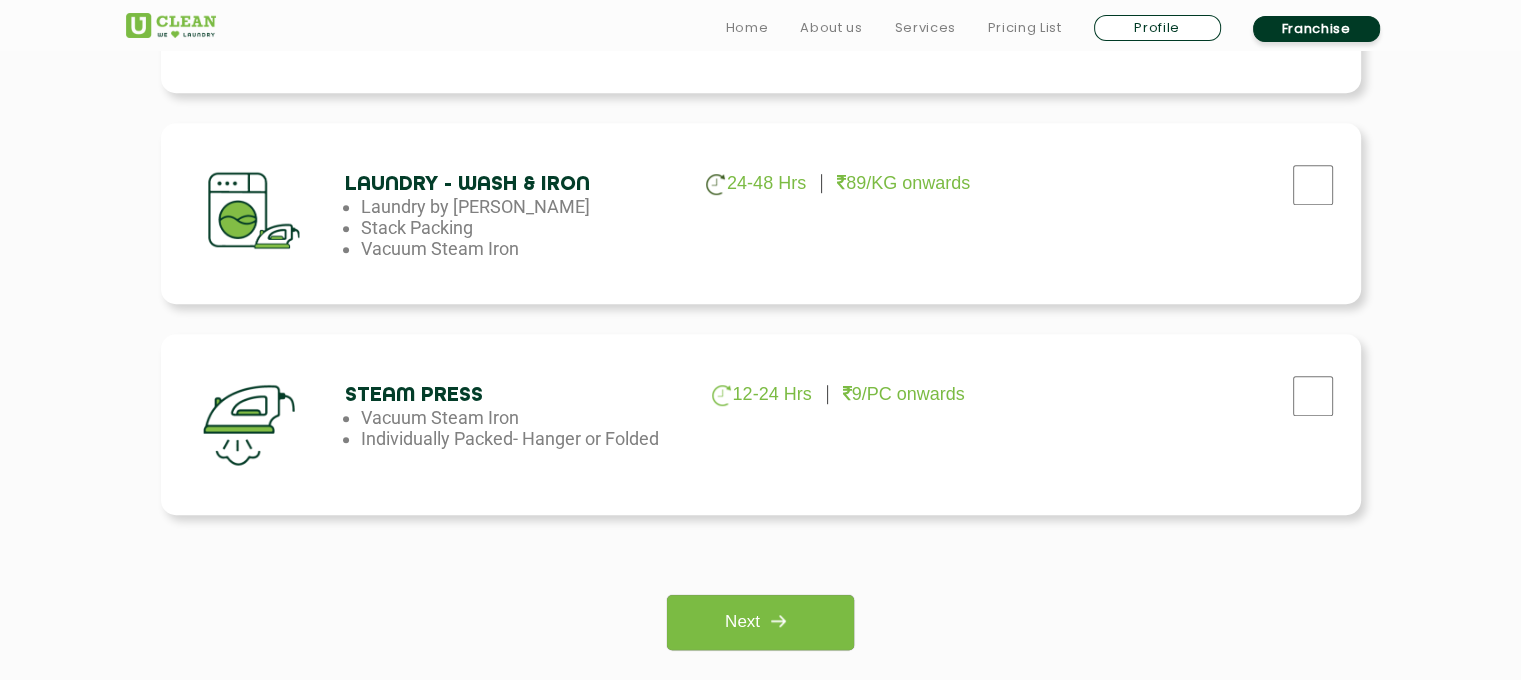 click on "Laundry - Wash & Iron  24-48 Hrs     89/KG onwards   Laundry by Kilo   Stack Packing   Vacuum Steam Iron  24-48 Hrs  89/KG onwards" at bounding box center (761, 213) 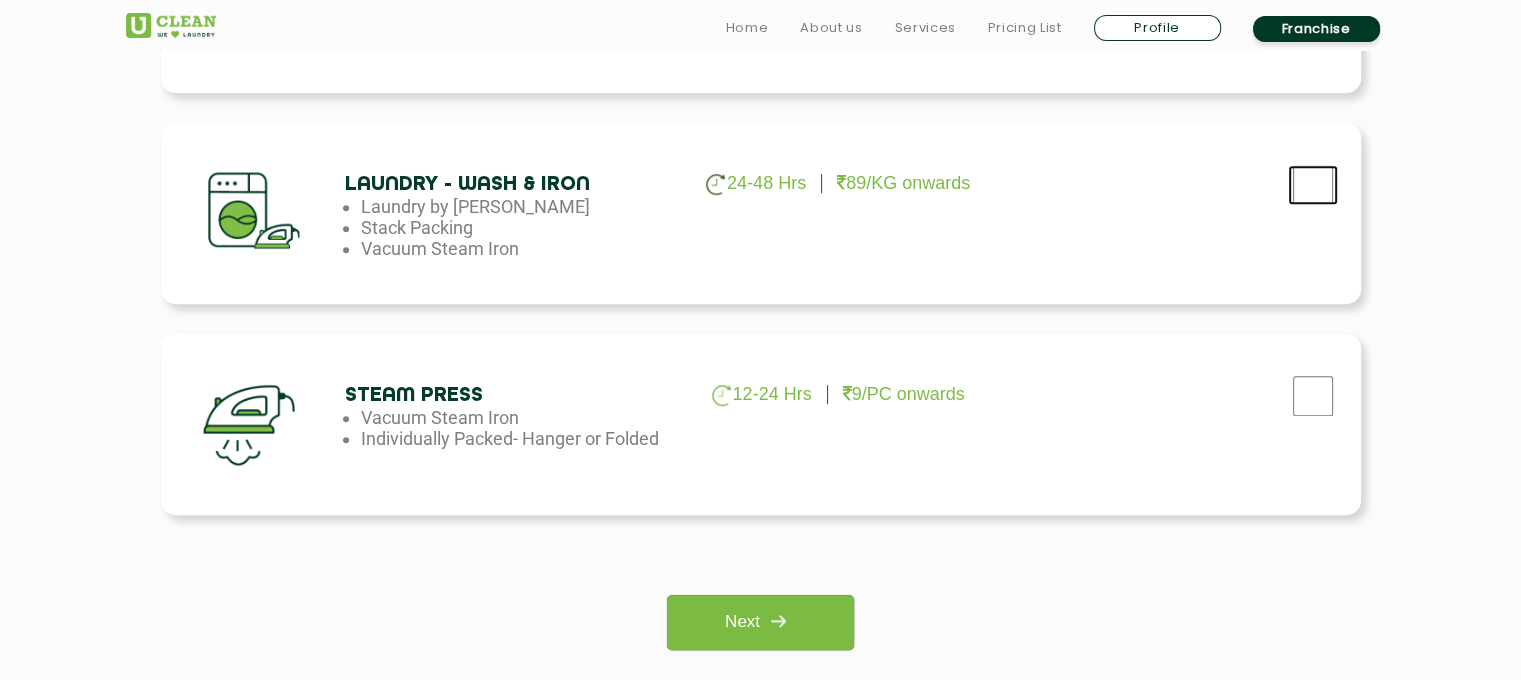 click at bounding box center (1313, -448) 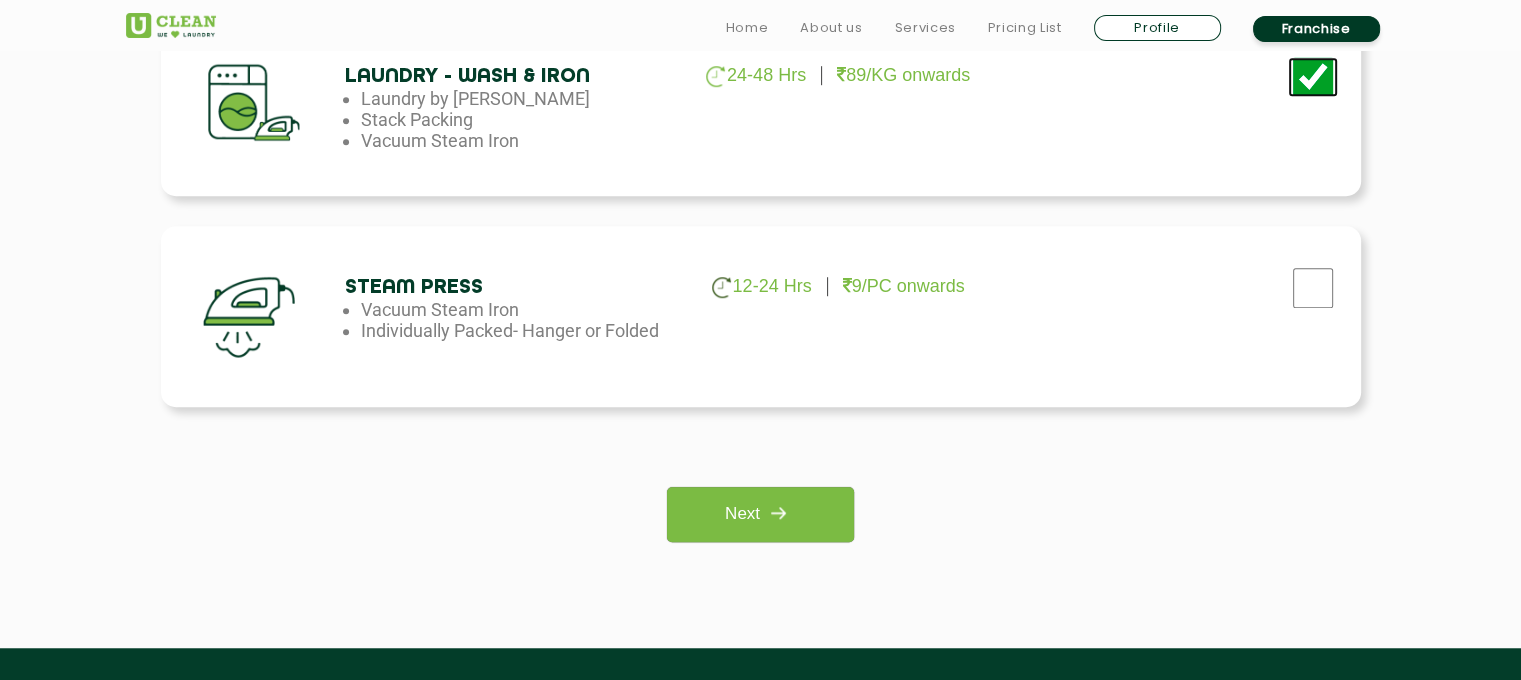 scroll, scrollTop: 1410, scrollLeft: 0, axis: vertical 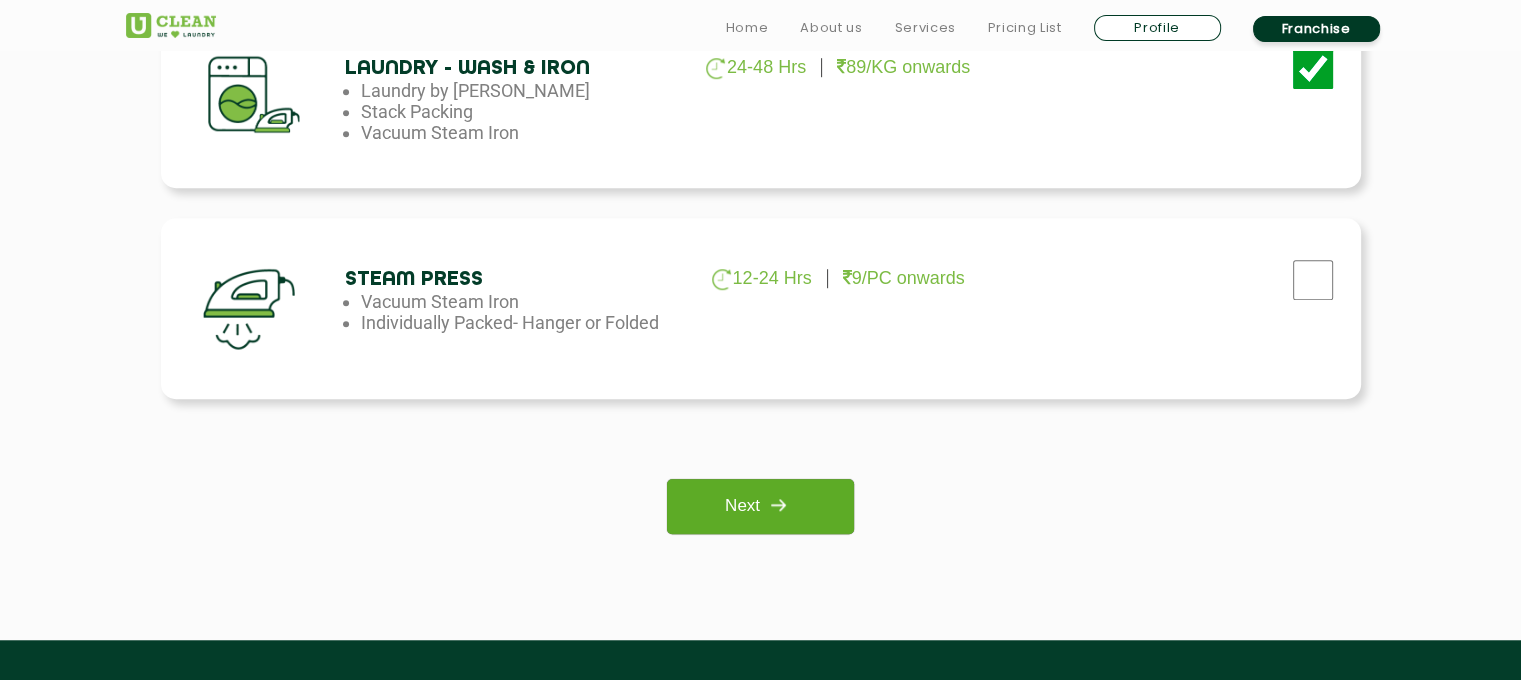 click on "Next" at bounding box center (760, 506) 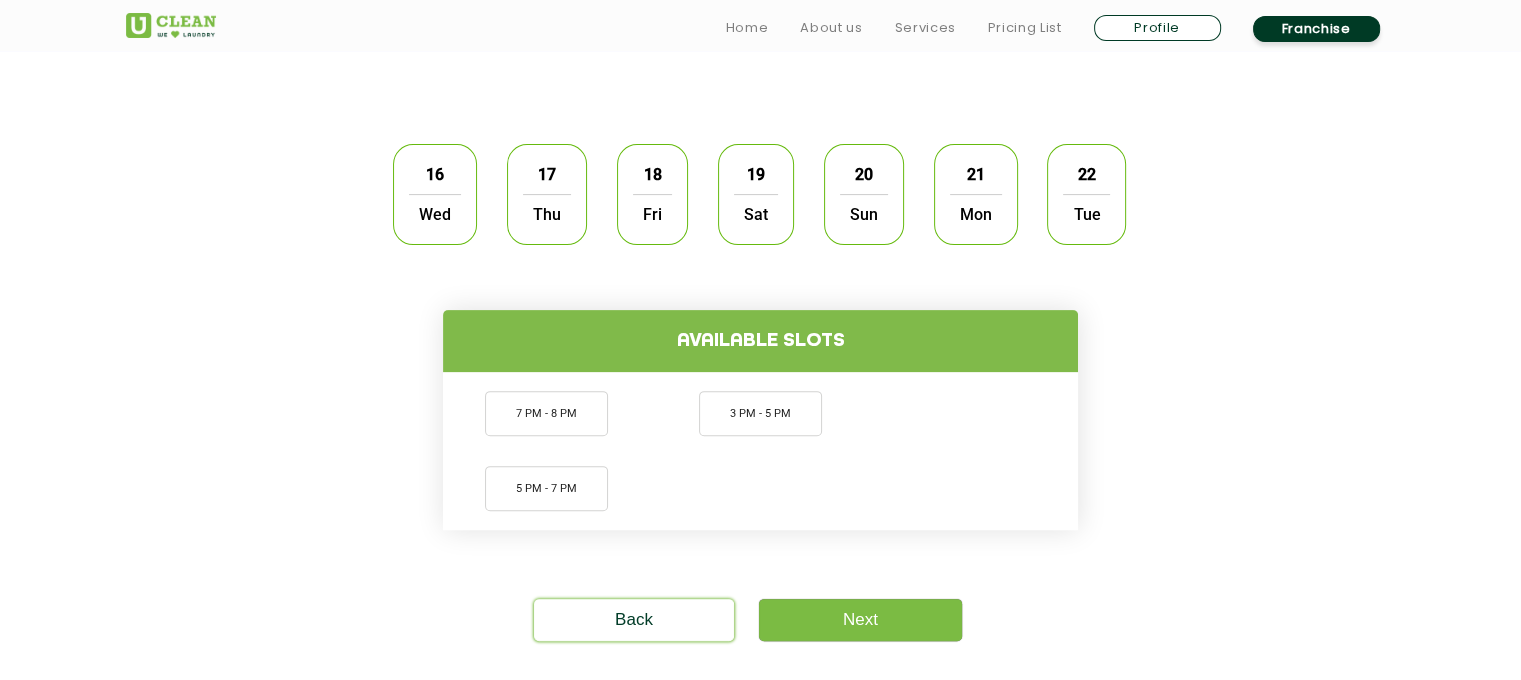scroll, scrollTop: 667, scrollLeft: 0, axis: vertical 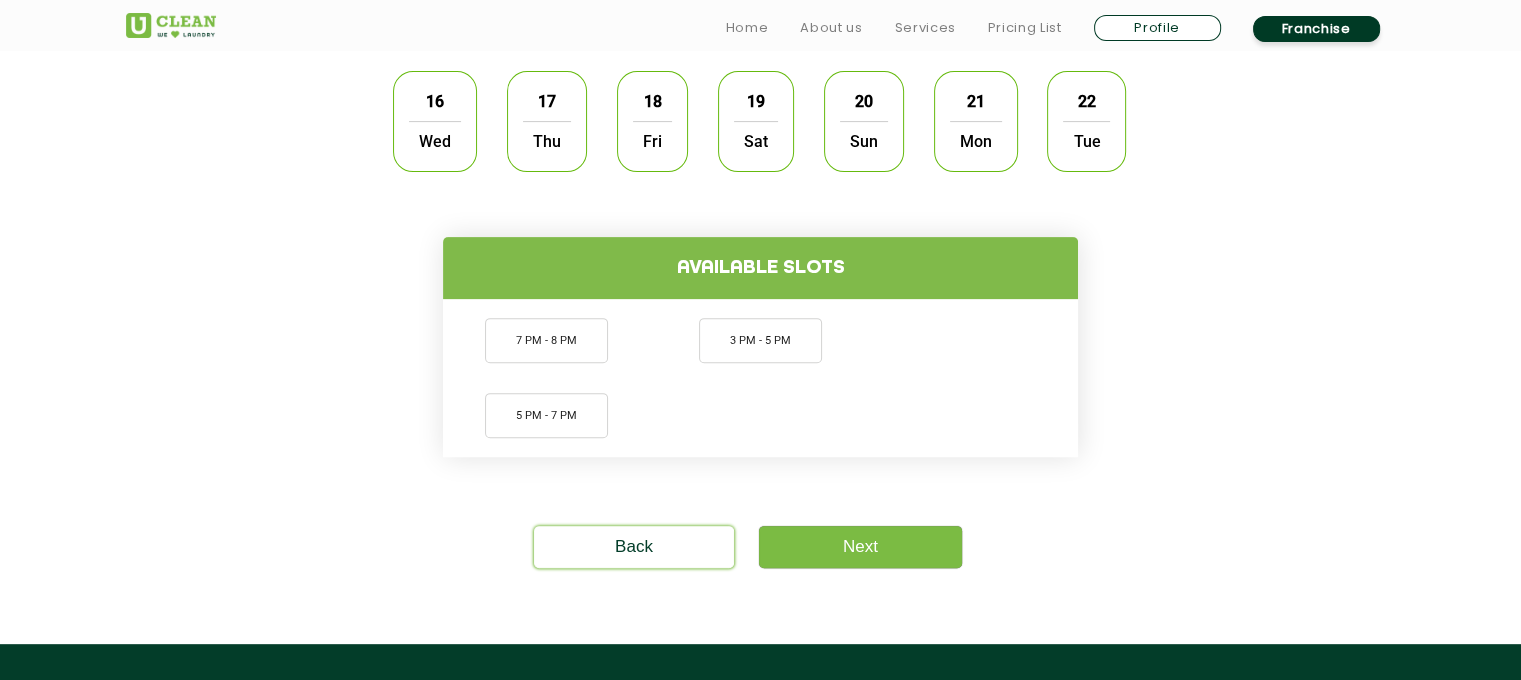 click on "16" 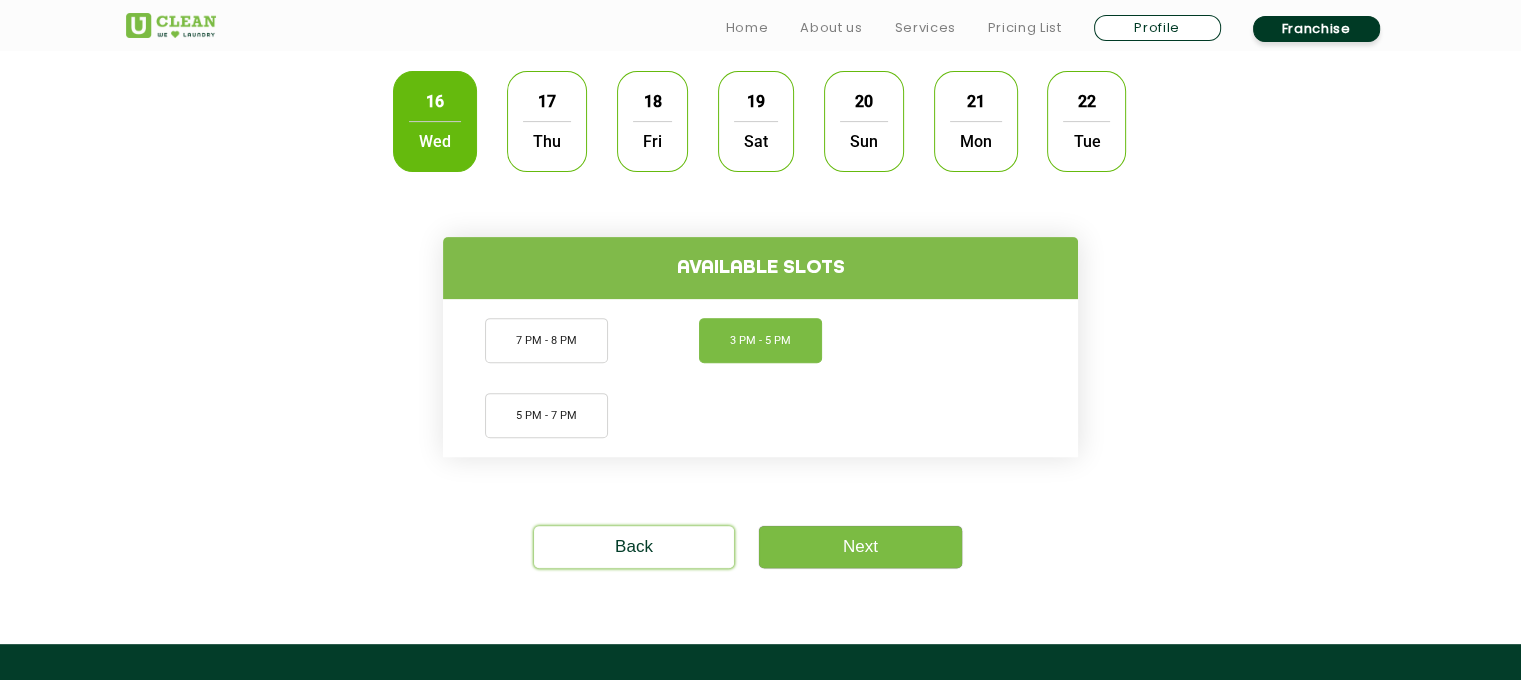 click on "3 PM - 5 PM" 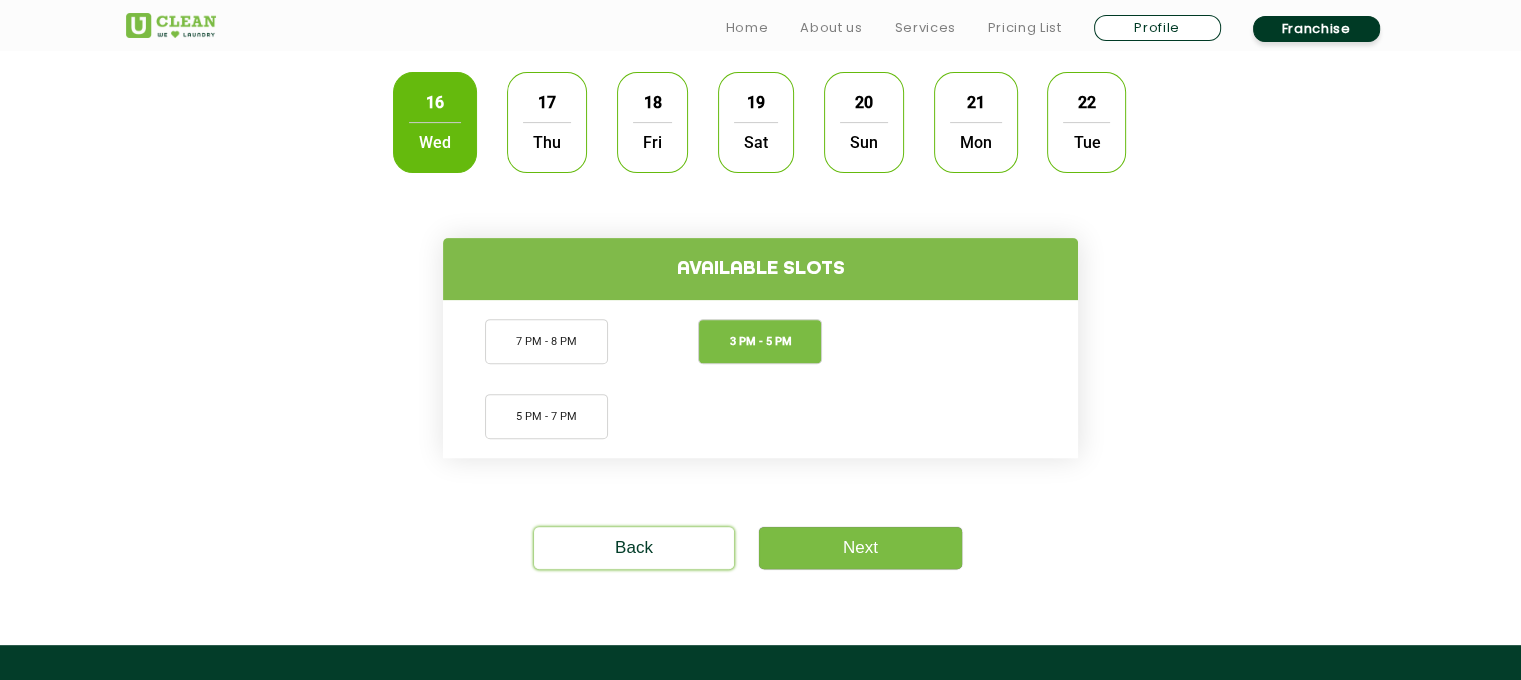 scroll, scrollTop: 671, scrollLeft: 0, axis: vertical 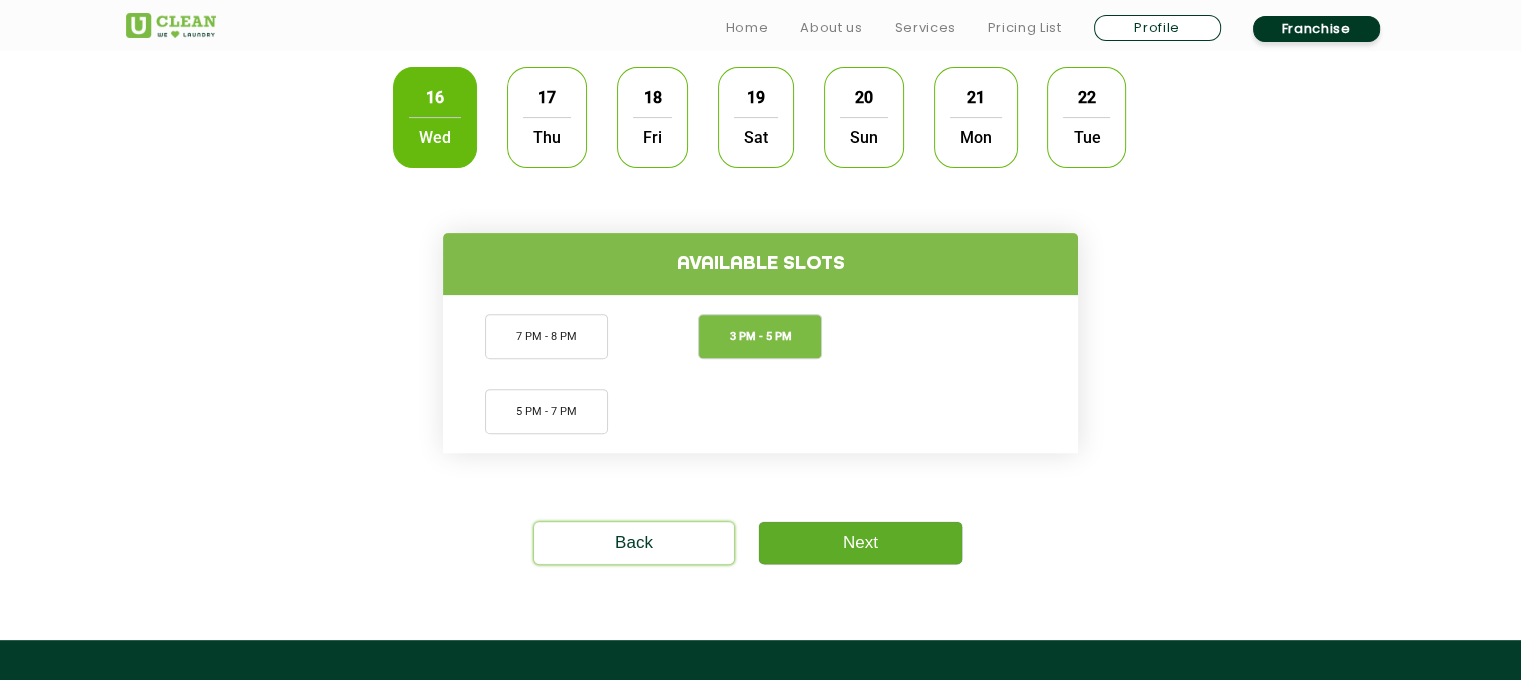 click on "Next" 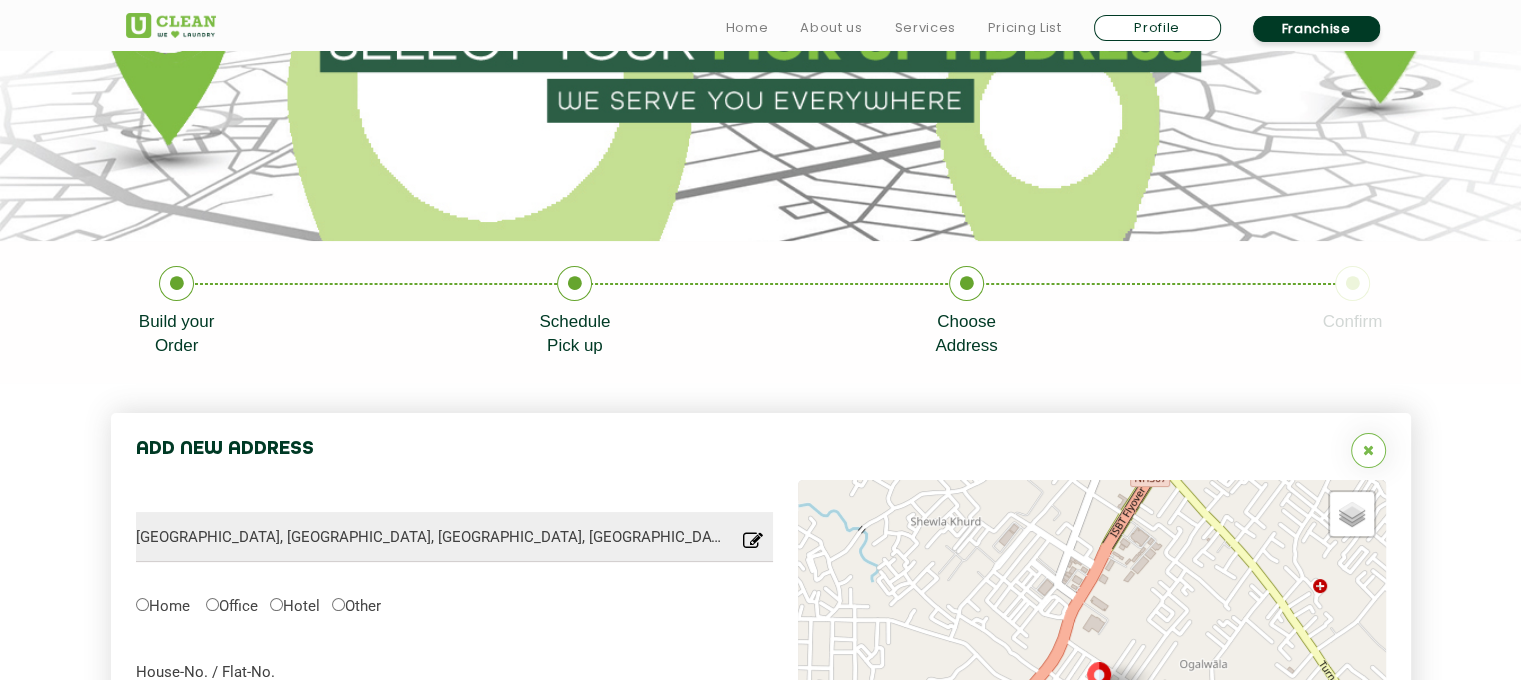 scroll, scrollTop: 220, scrollLeft: 0, axis: vertical 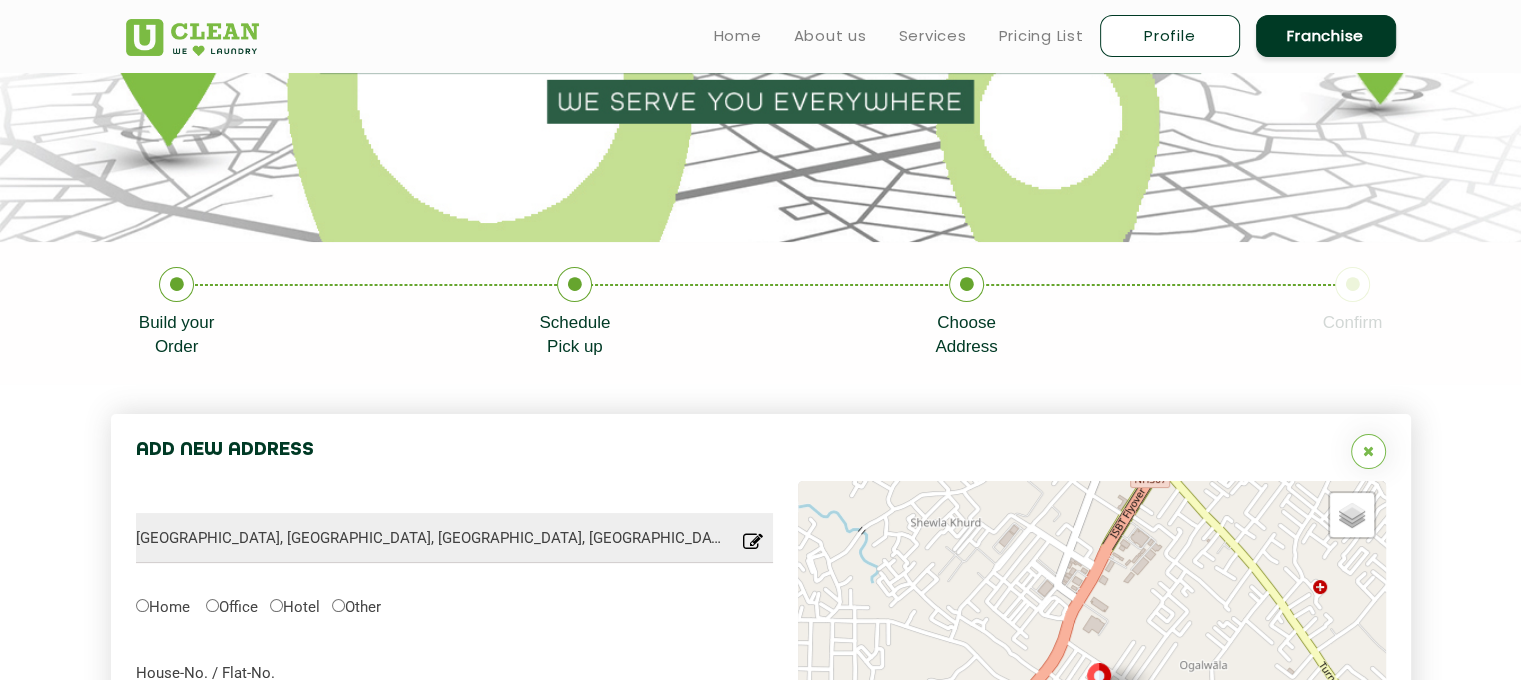 click 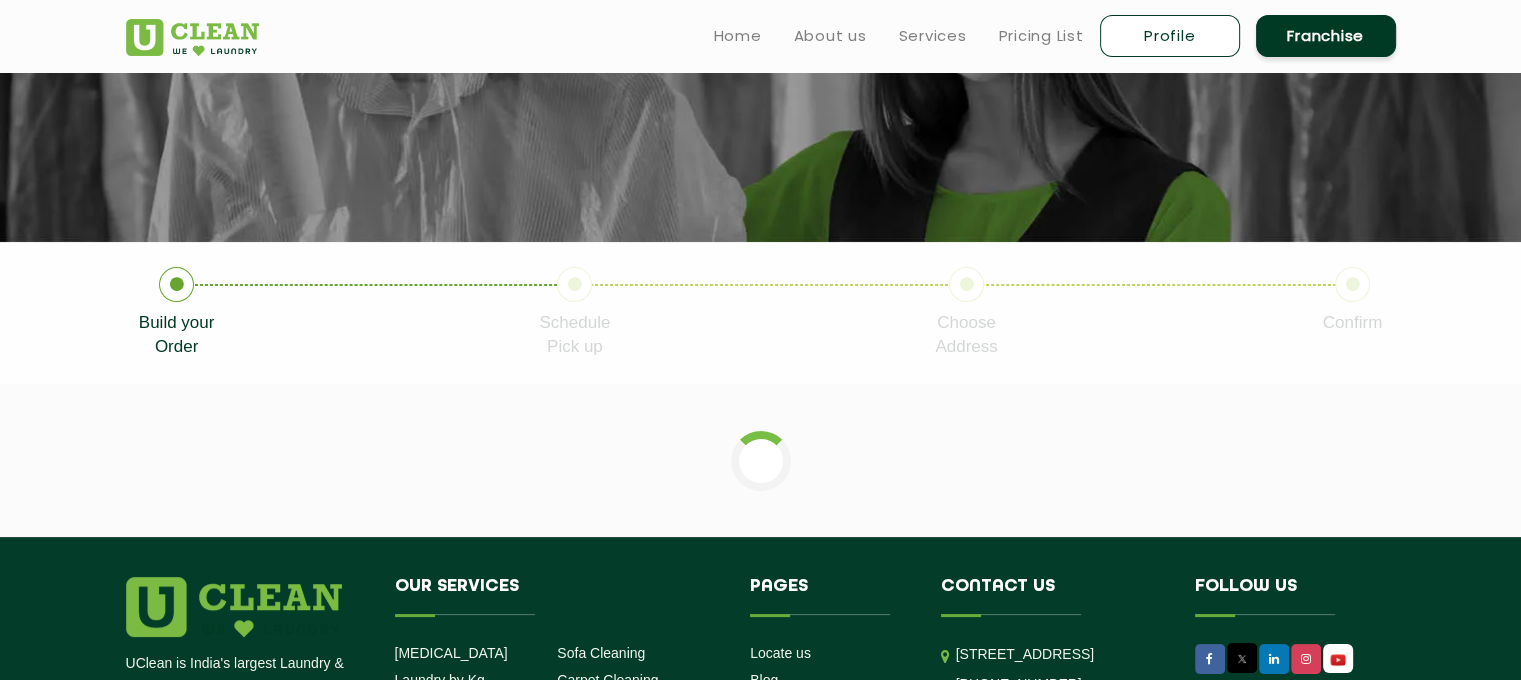 scroll, scrollTop: 0, scrollLeft: 0, axis: both 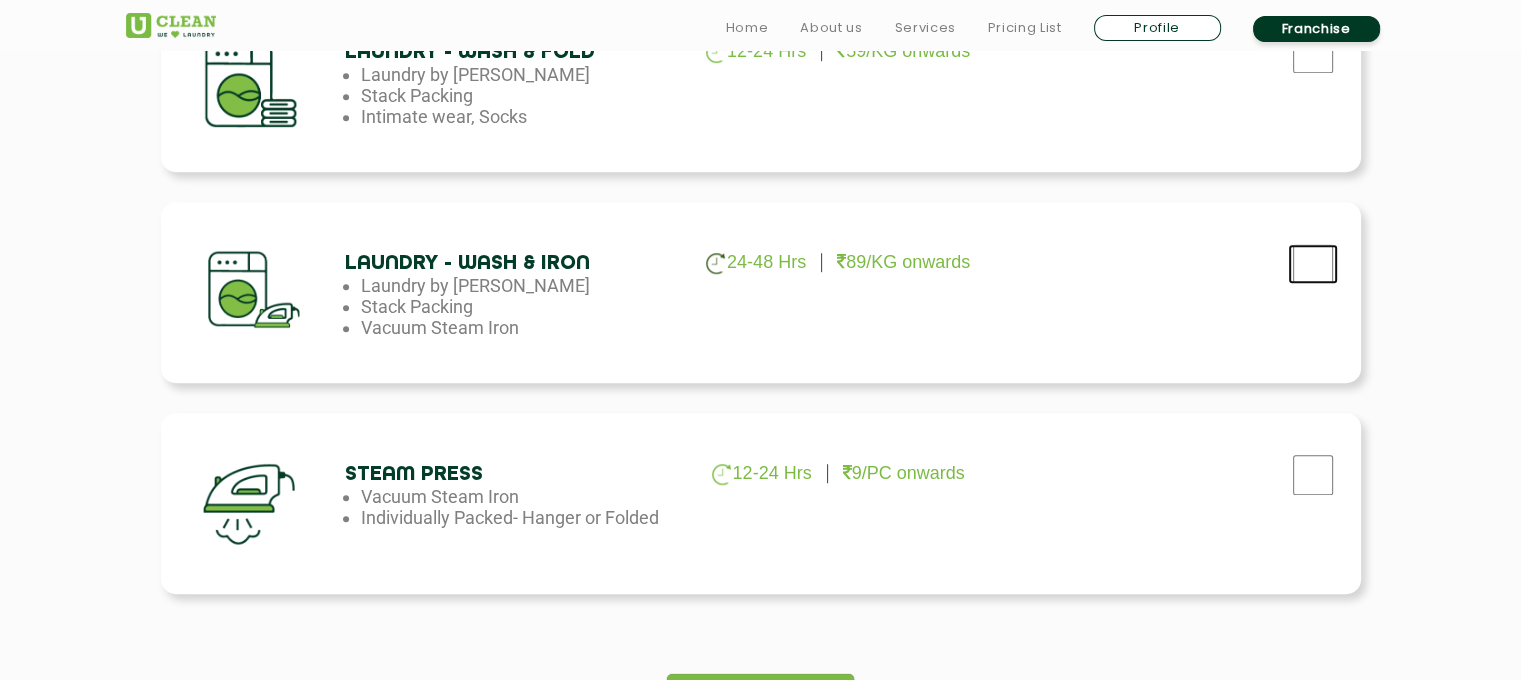 click at bounding box center (1313, -369) 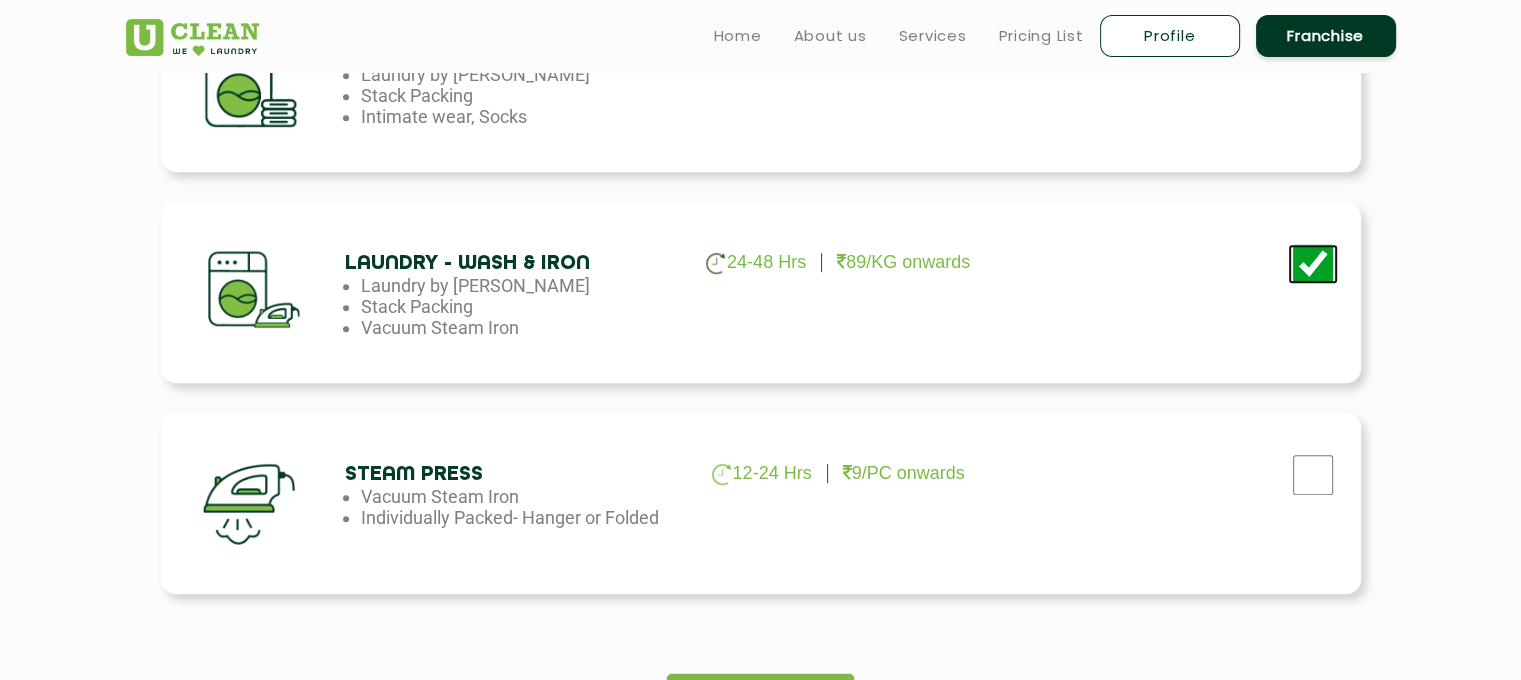 scroll, scrollTop: 1037, scrollLeft: 0, axis: vertical 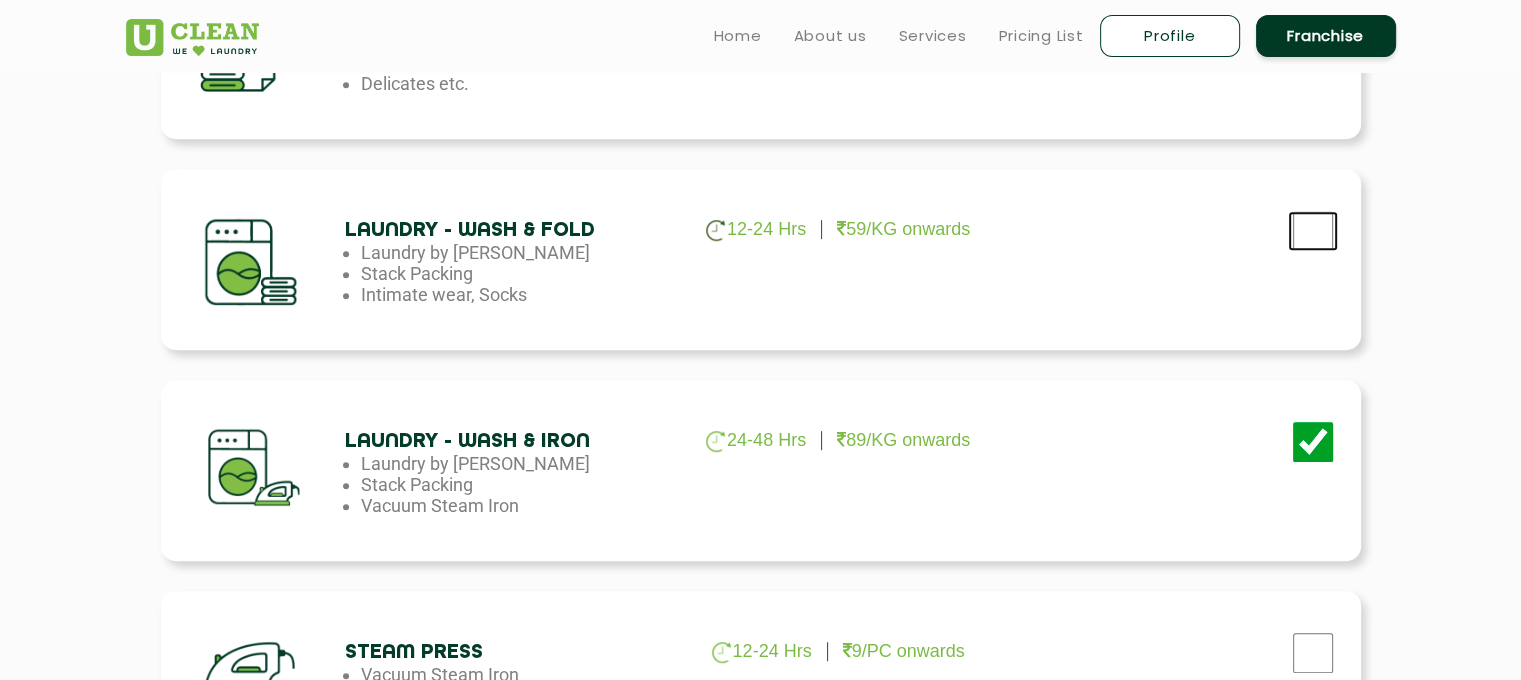 click at bounding box center [1313, -191] 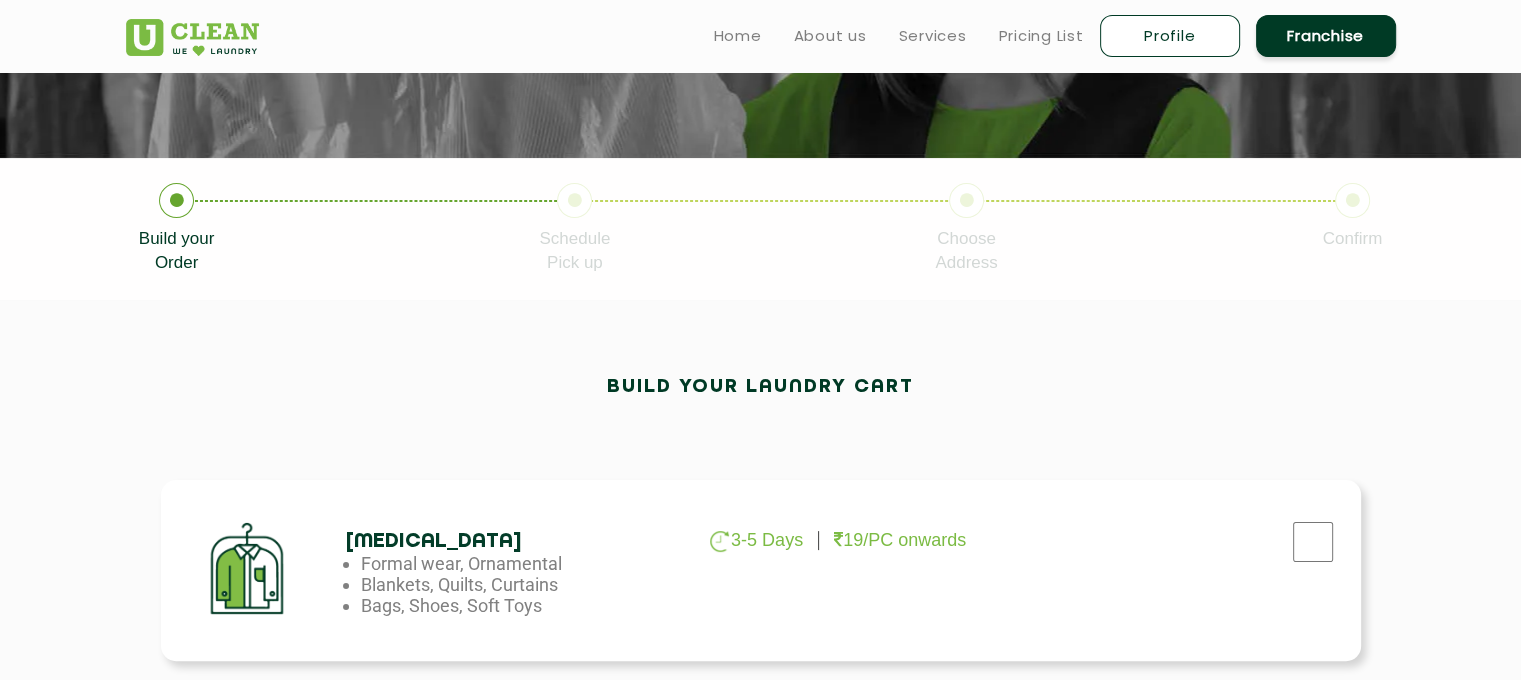 scroll, scrollTop: 0, scrollLeft: 0, axis: both 